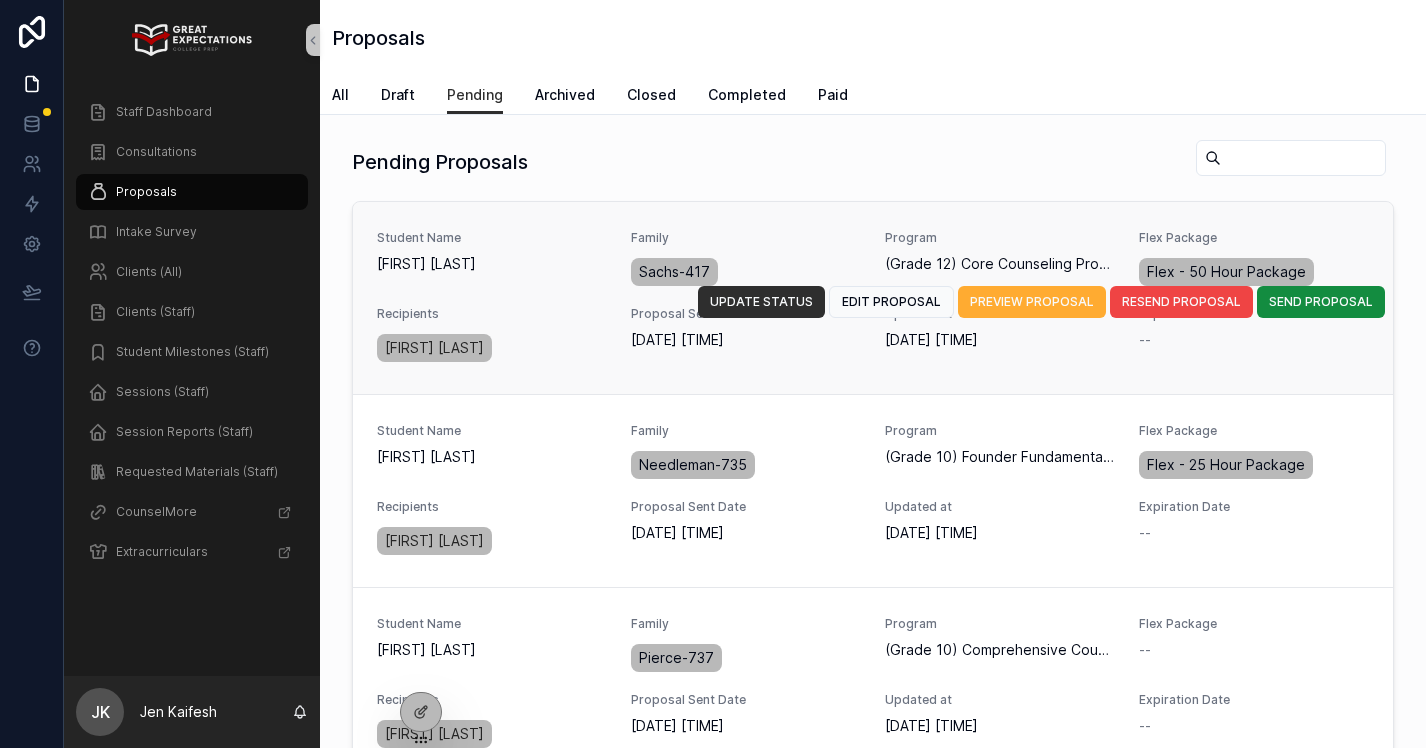 scroll, scrollTop: 0, scrollLeft: 0, axis: both 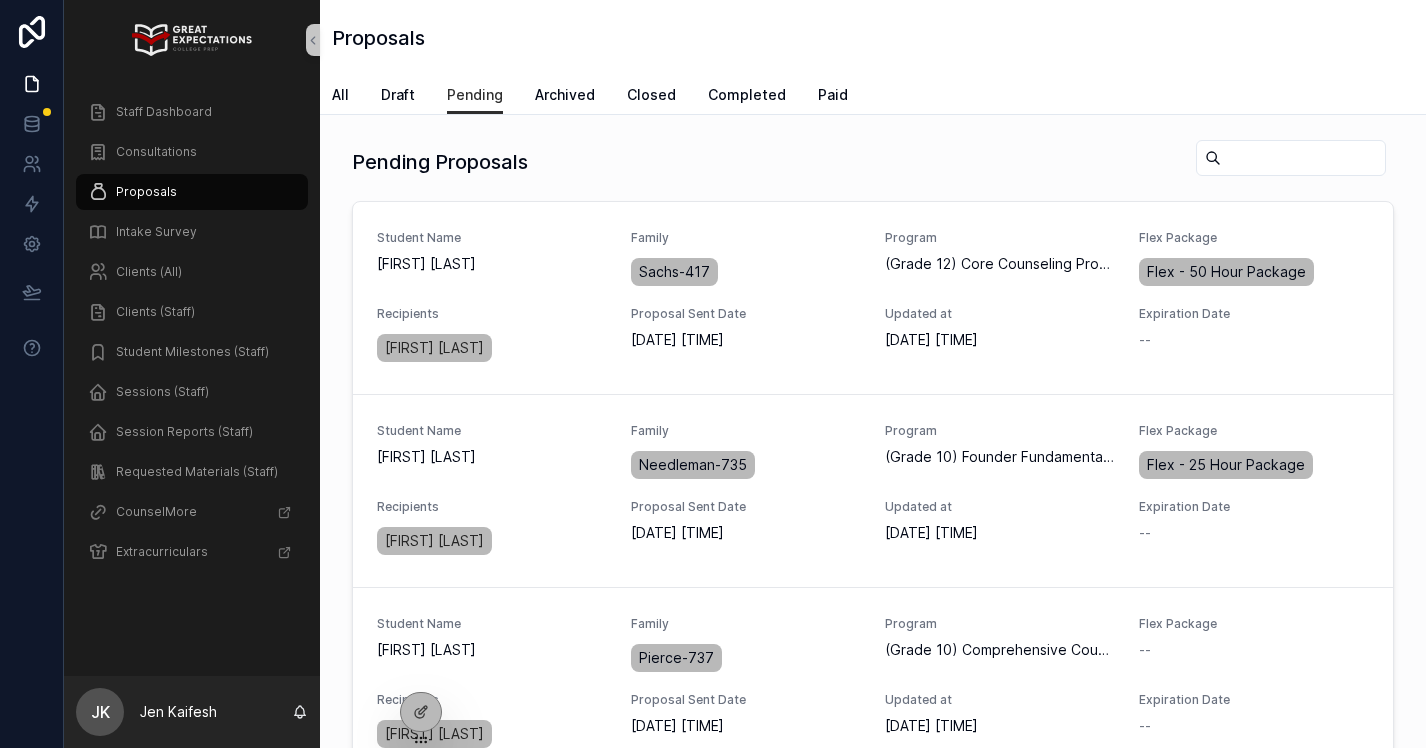 click at bounding box center [1303, 158] 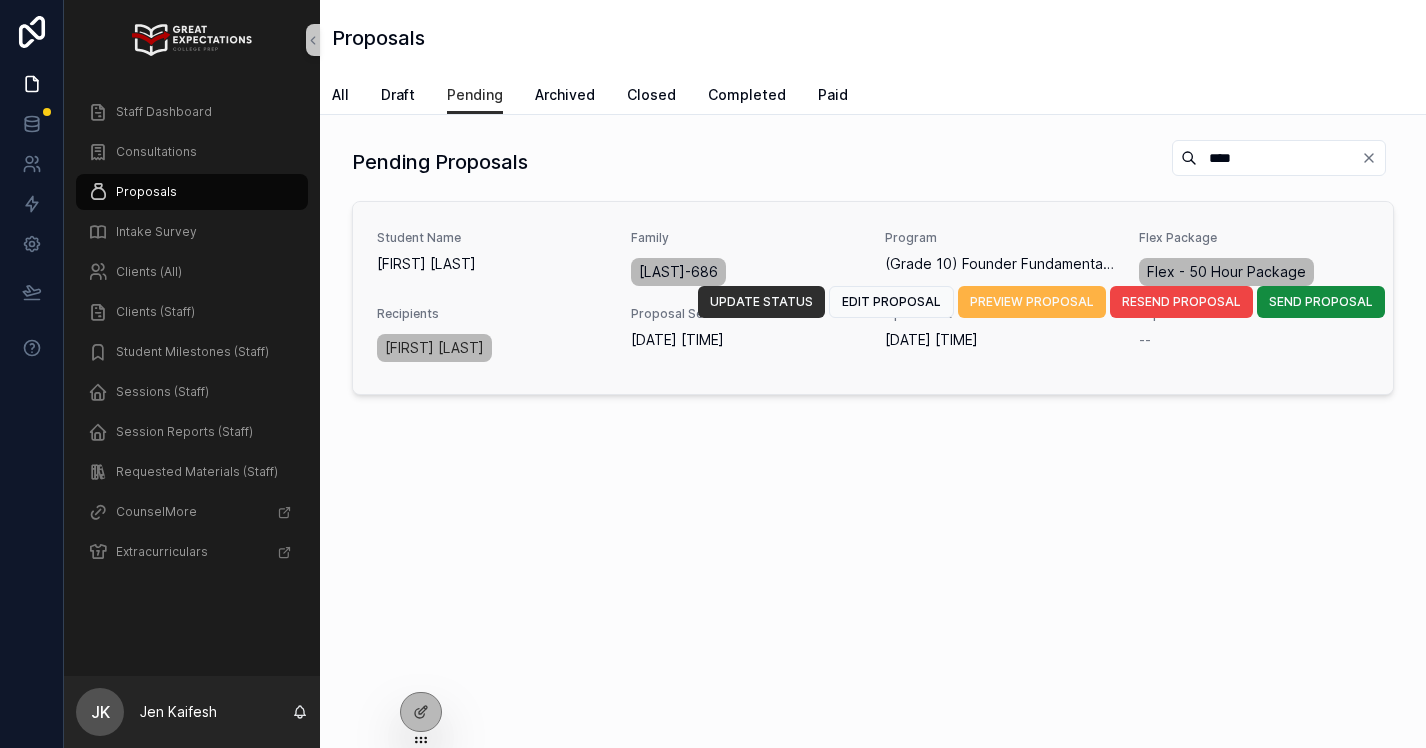 type on "****" 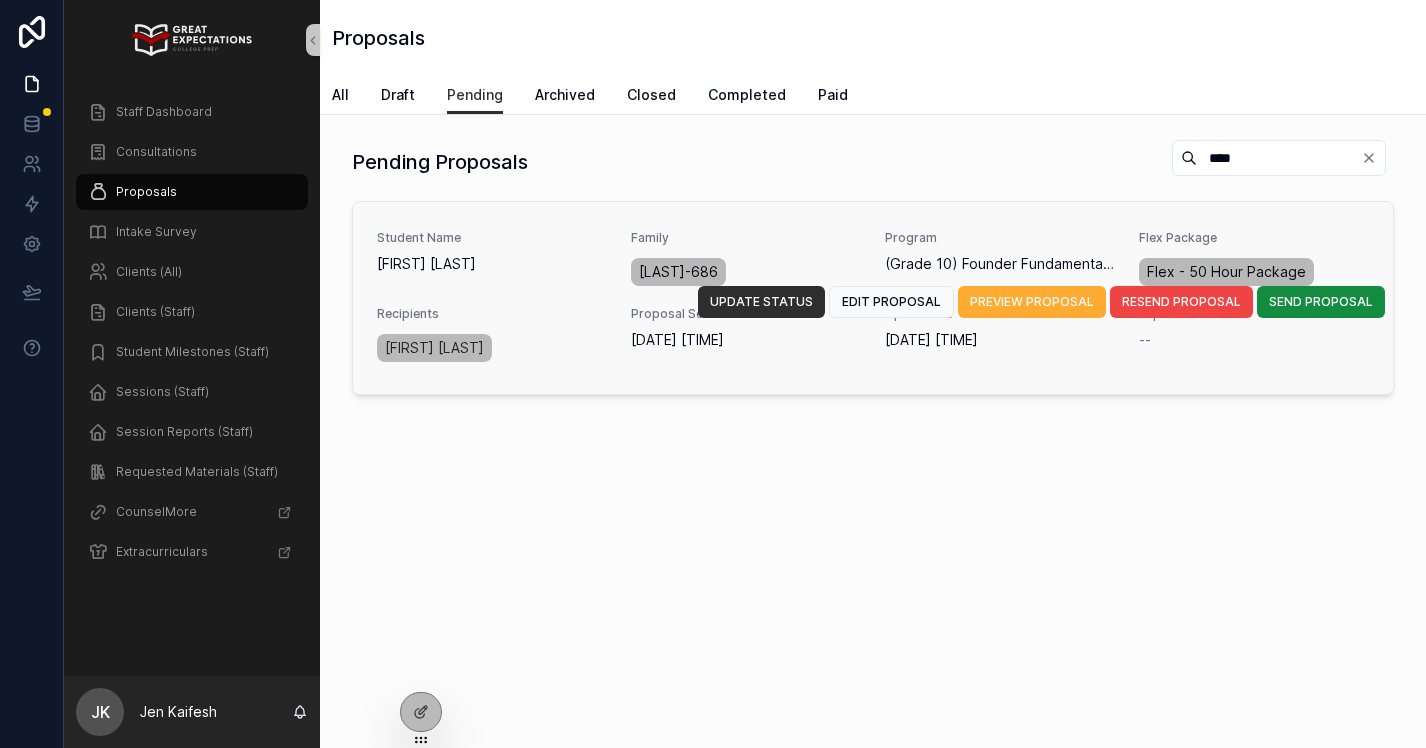 click 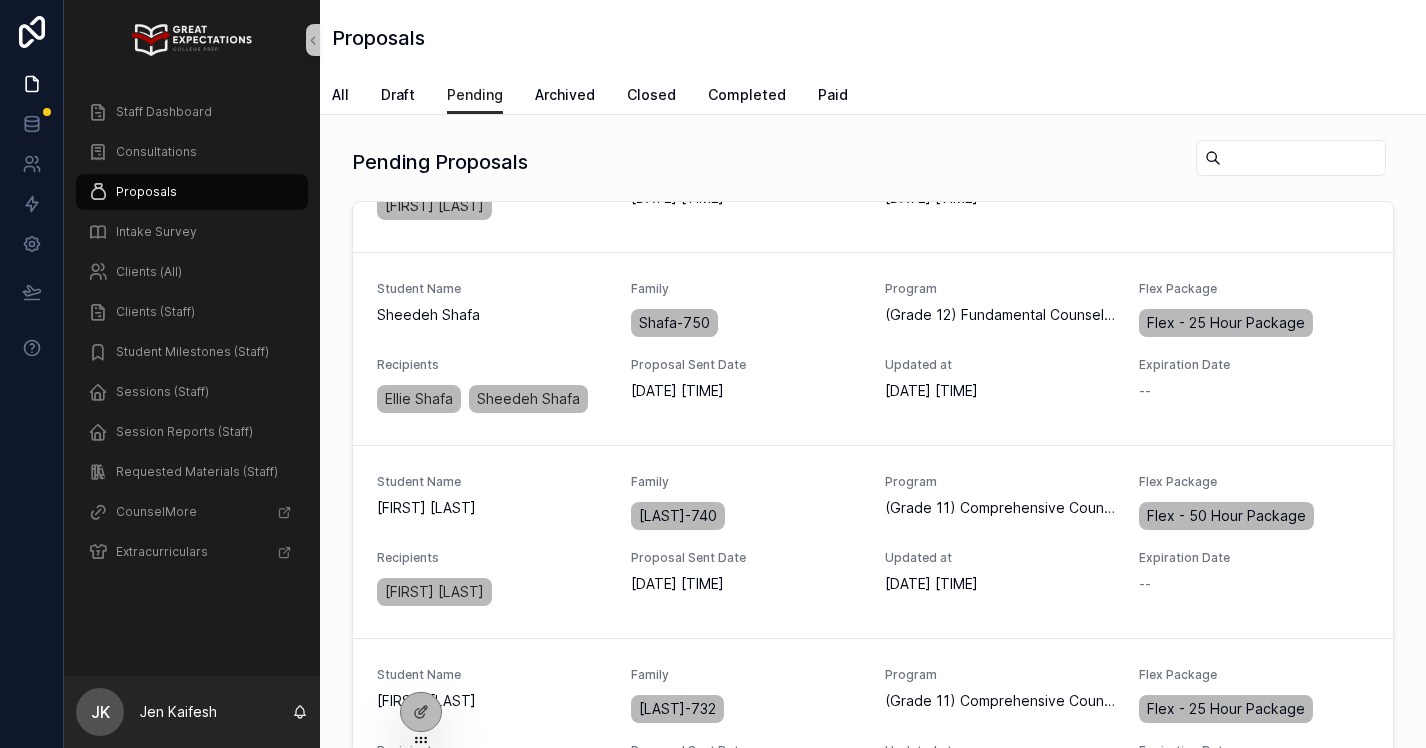 scroll, scrollTop: 527, scrollLeft: 0, axis: vertical 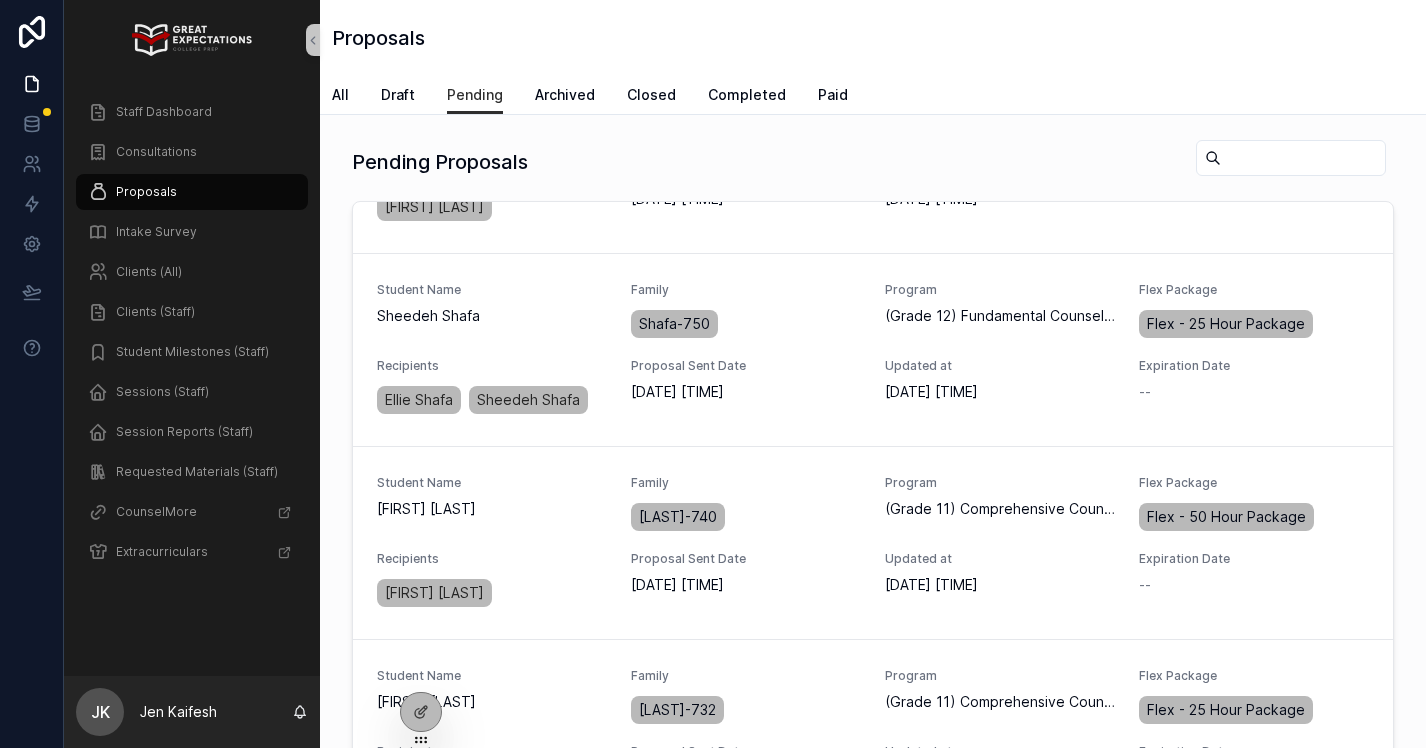 click at bounding box center (1303, 158) 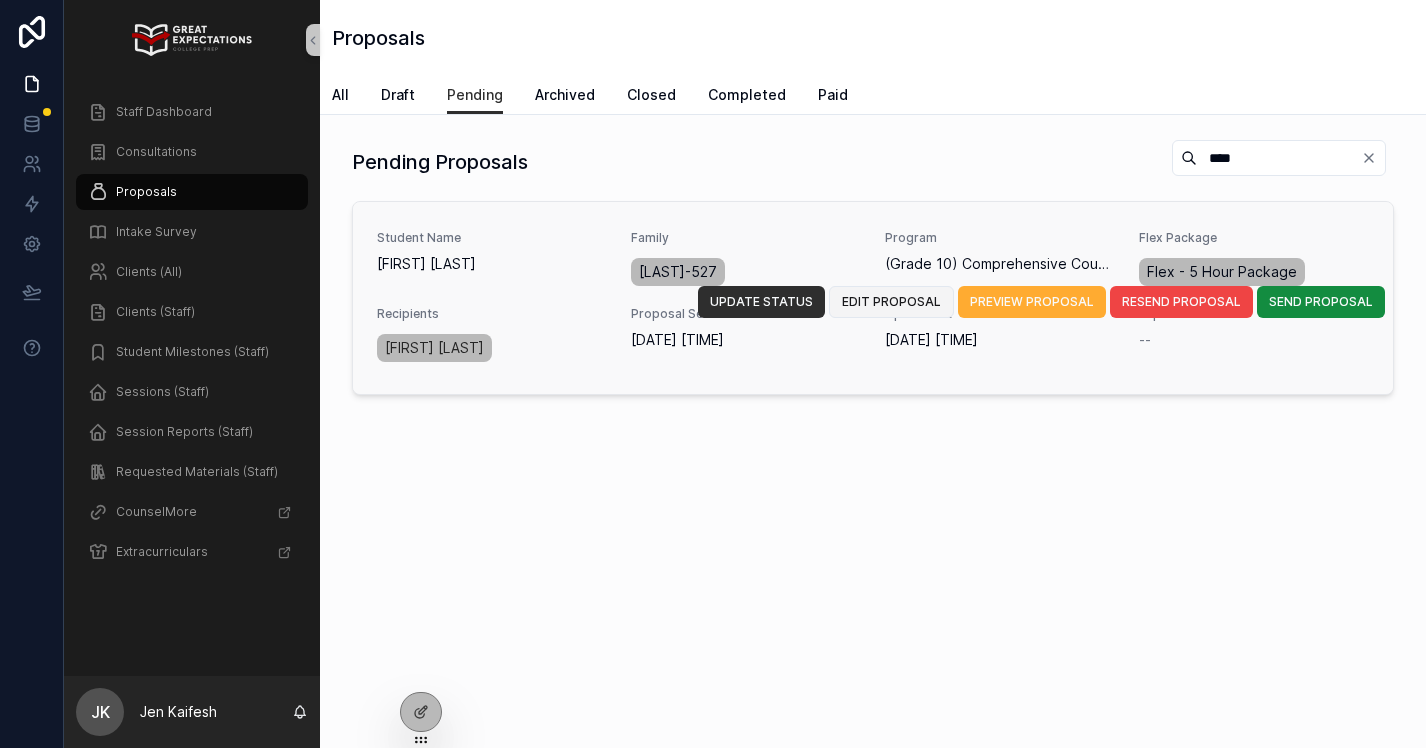 click on "EDIT PROPOSAL" at bounding box center [891, 302] 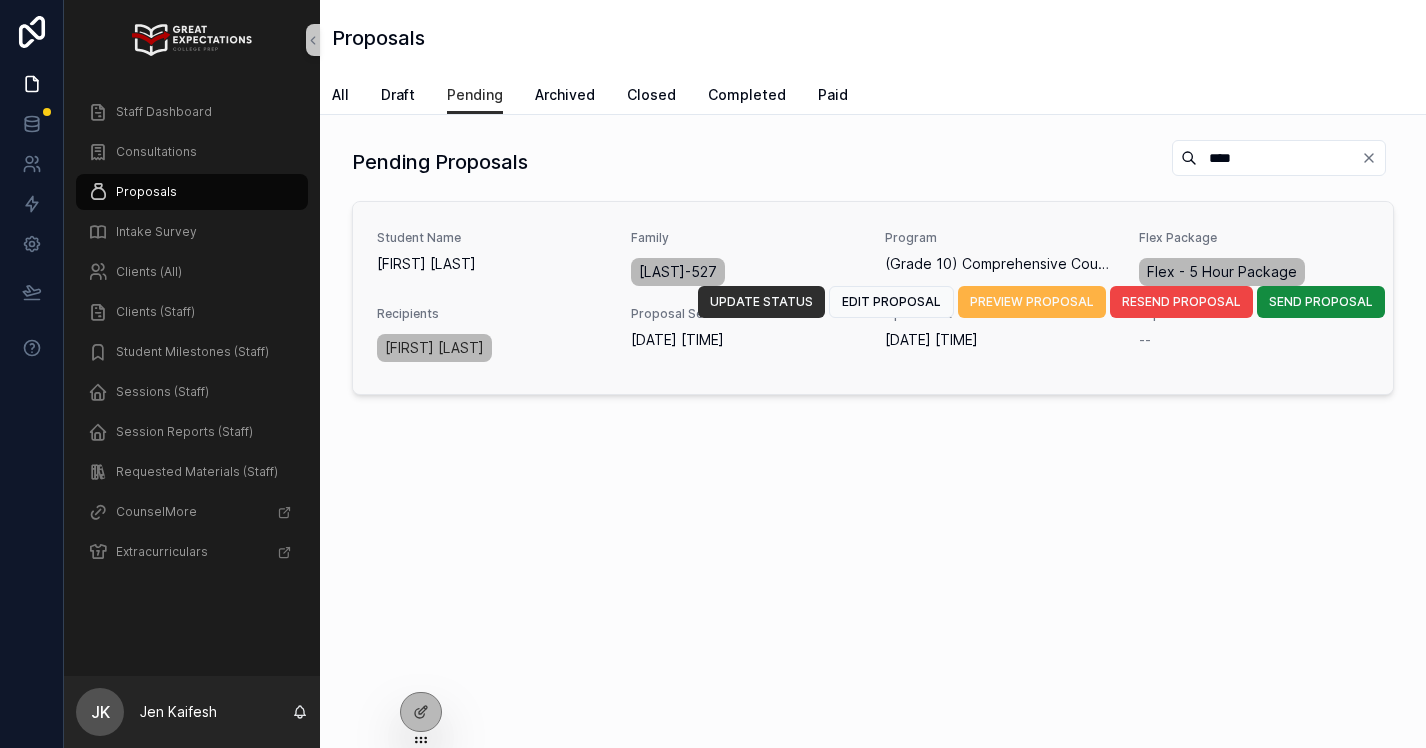 click on "PREVIEW PROPOSAL" at bounding box center [1032, 302] 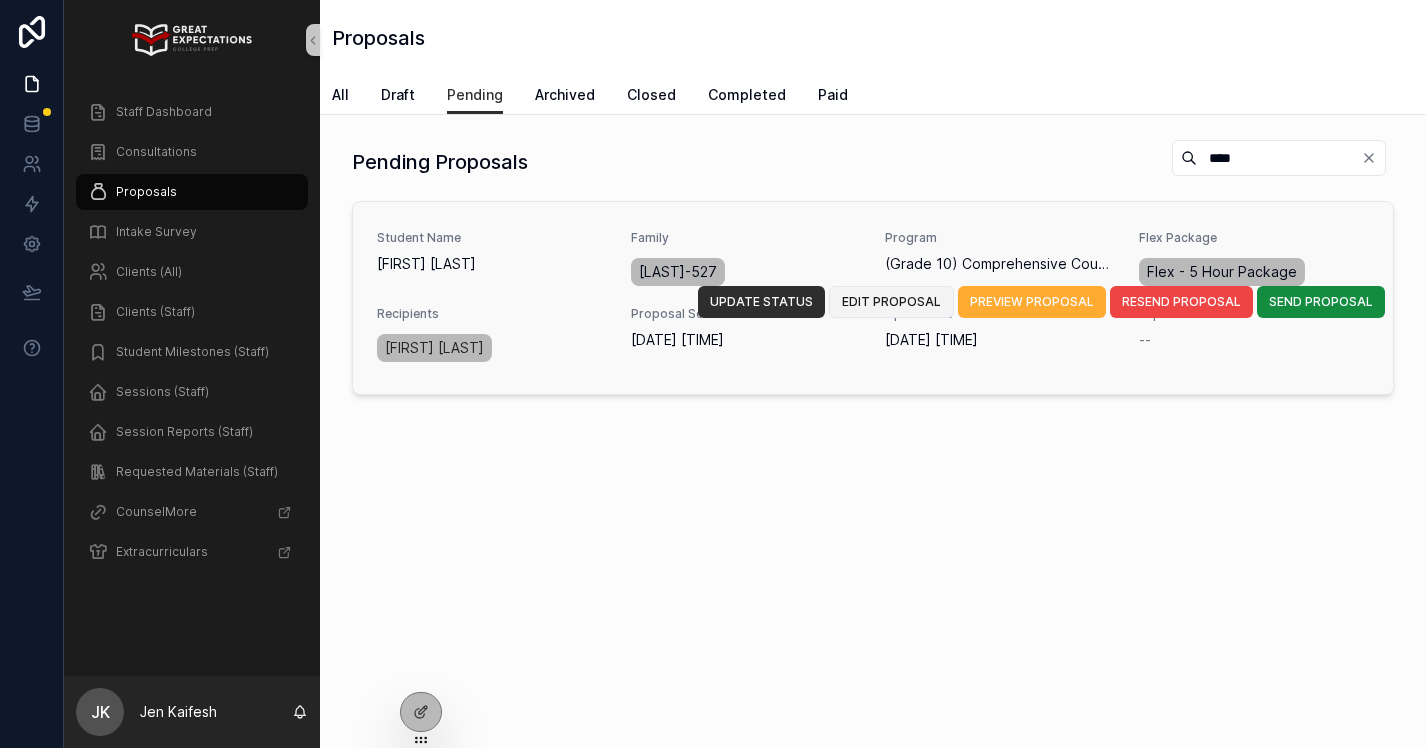 click on "EDIT PROPOSAL" at bounding box center [891, 302] 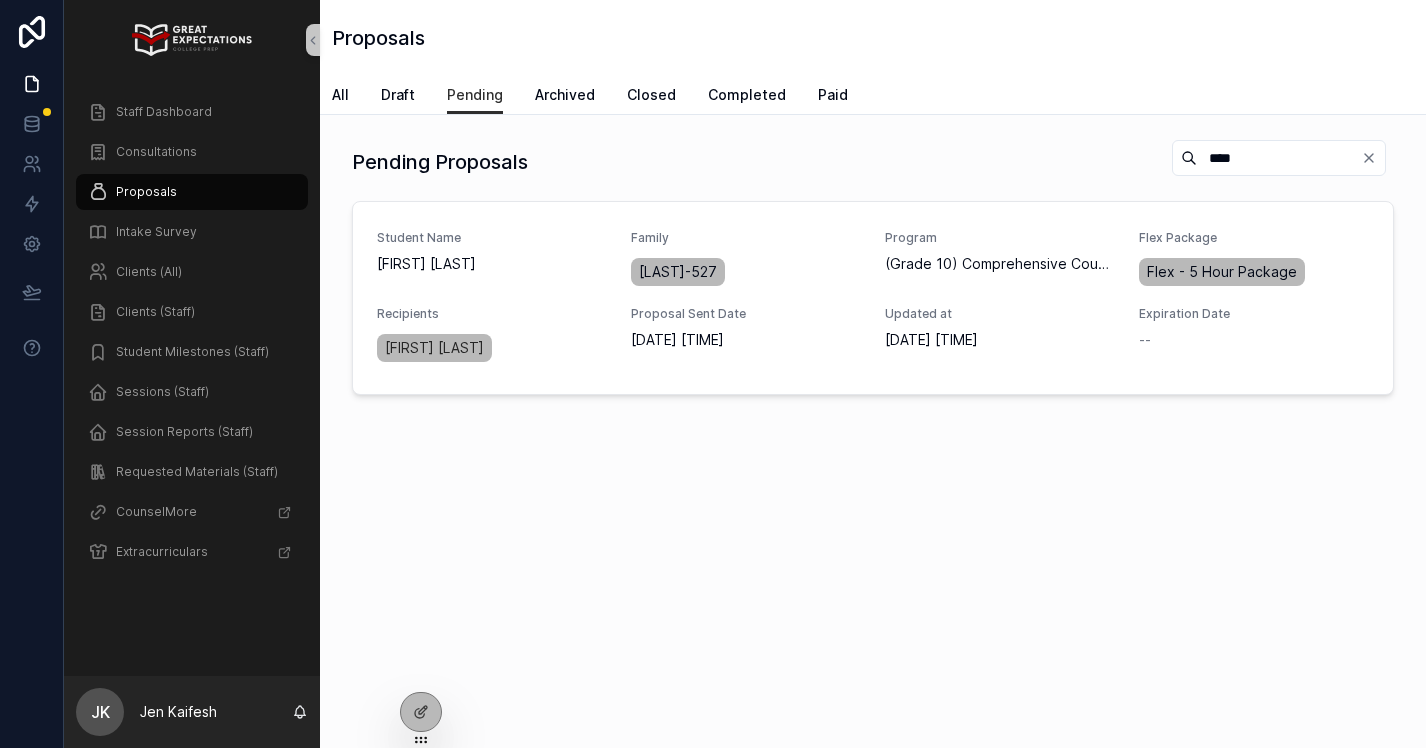 click on "****" at bounding box center [1279, 158] 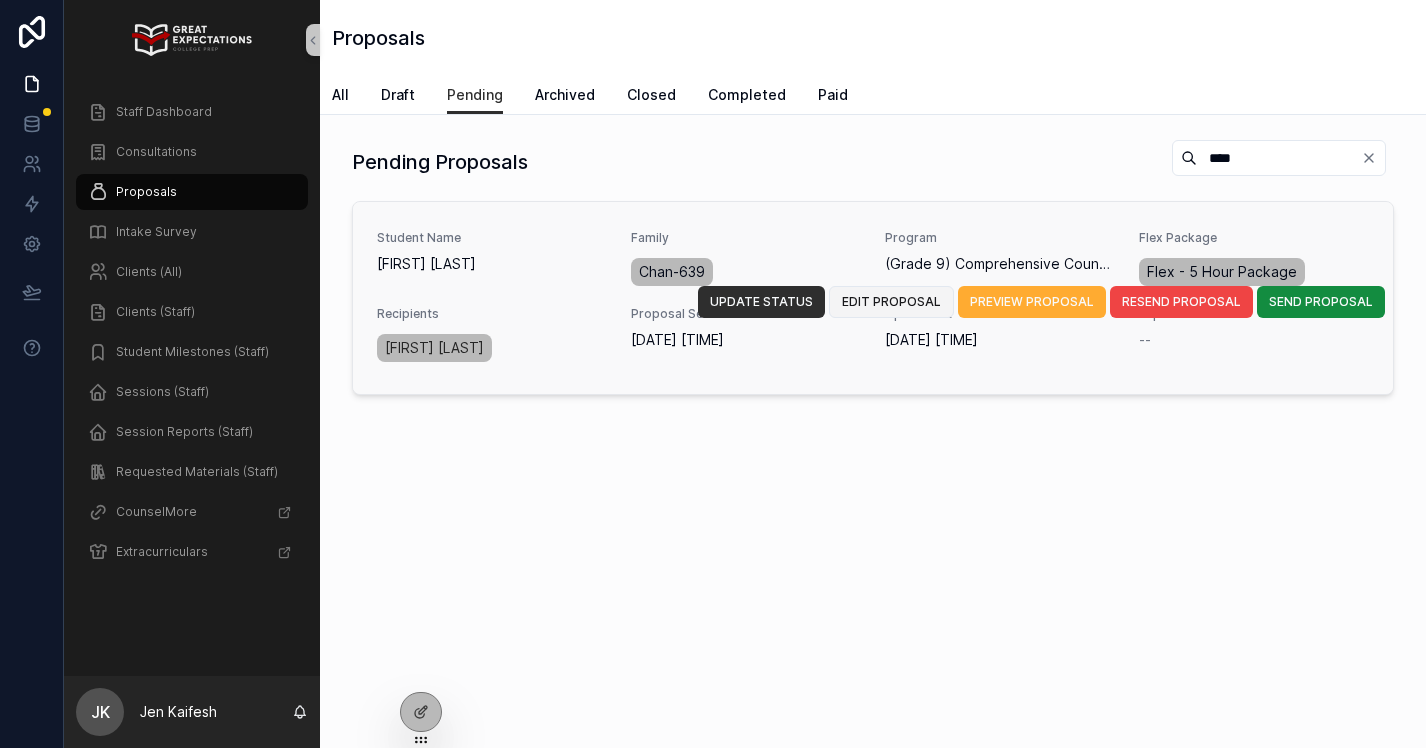 type on "****" 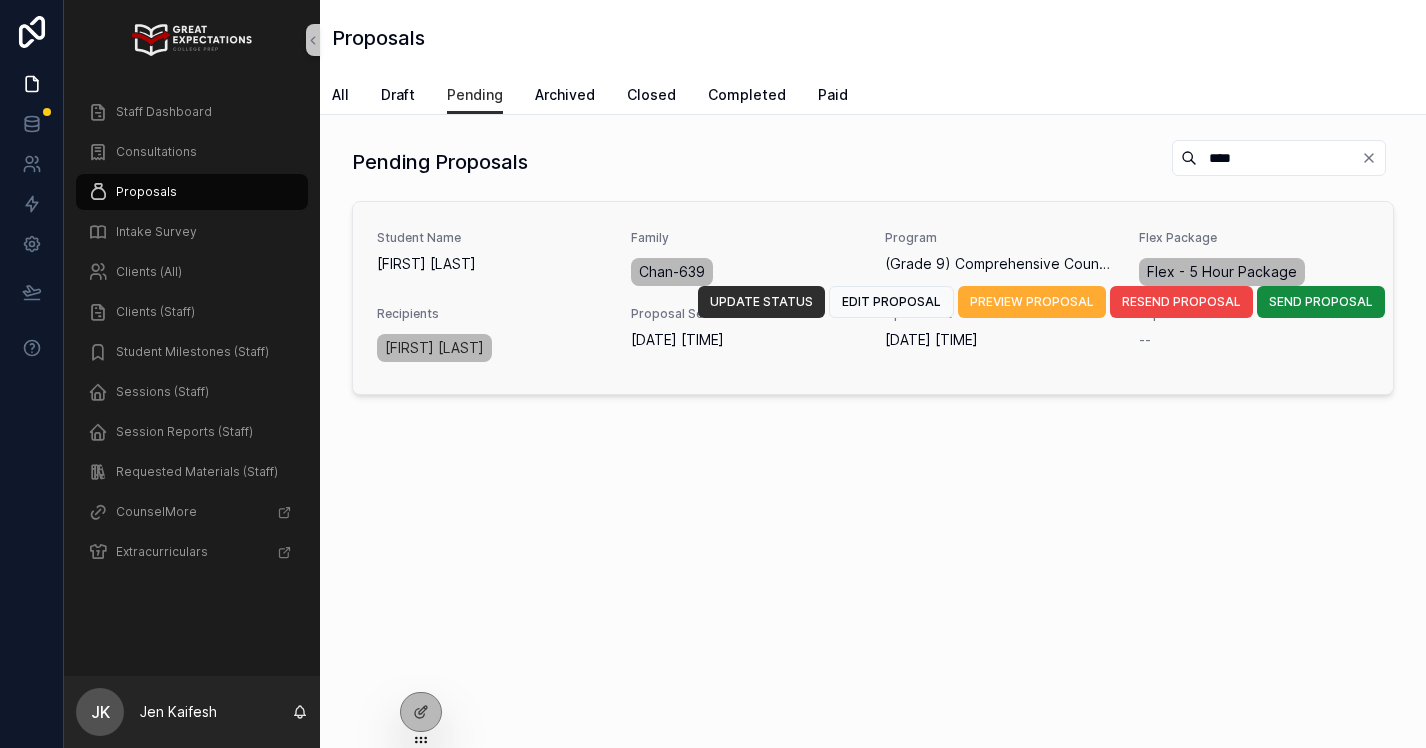 click on "****" at bounding box center [1279, 158] 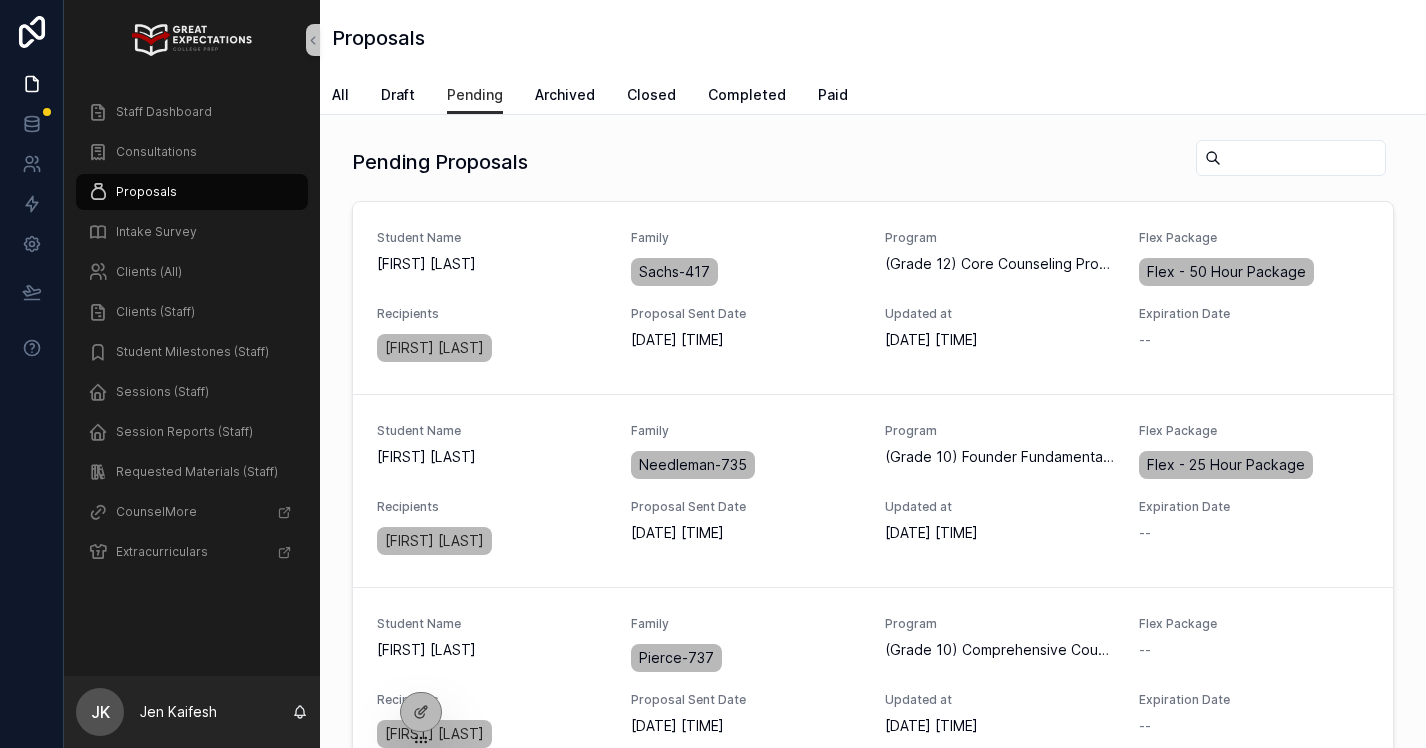 click on "Pending Proposals" at bounding box center (873, 166) 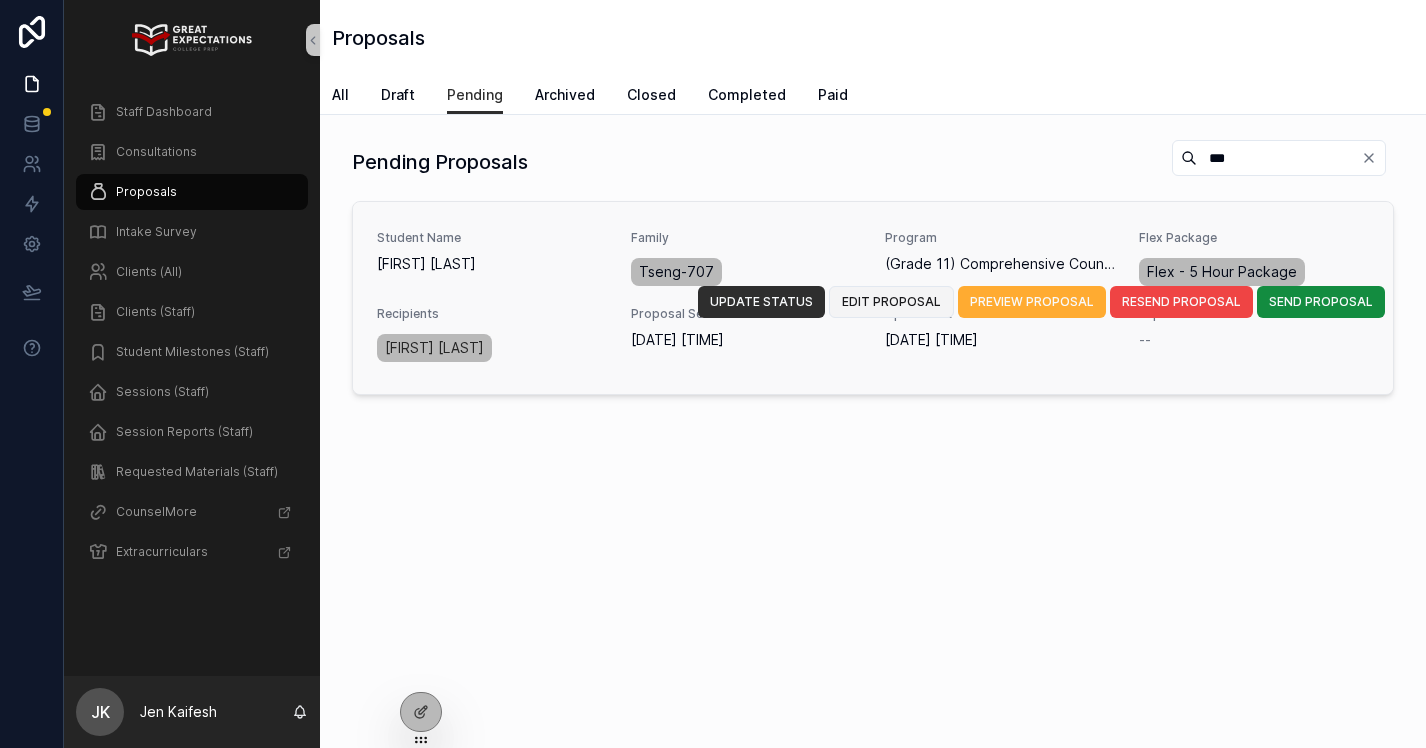 click on "EDIT PROPOSAL" at bounding box center (891, 302) 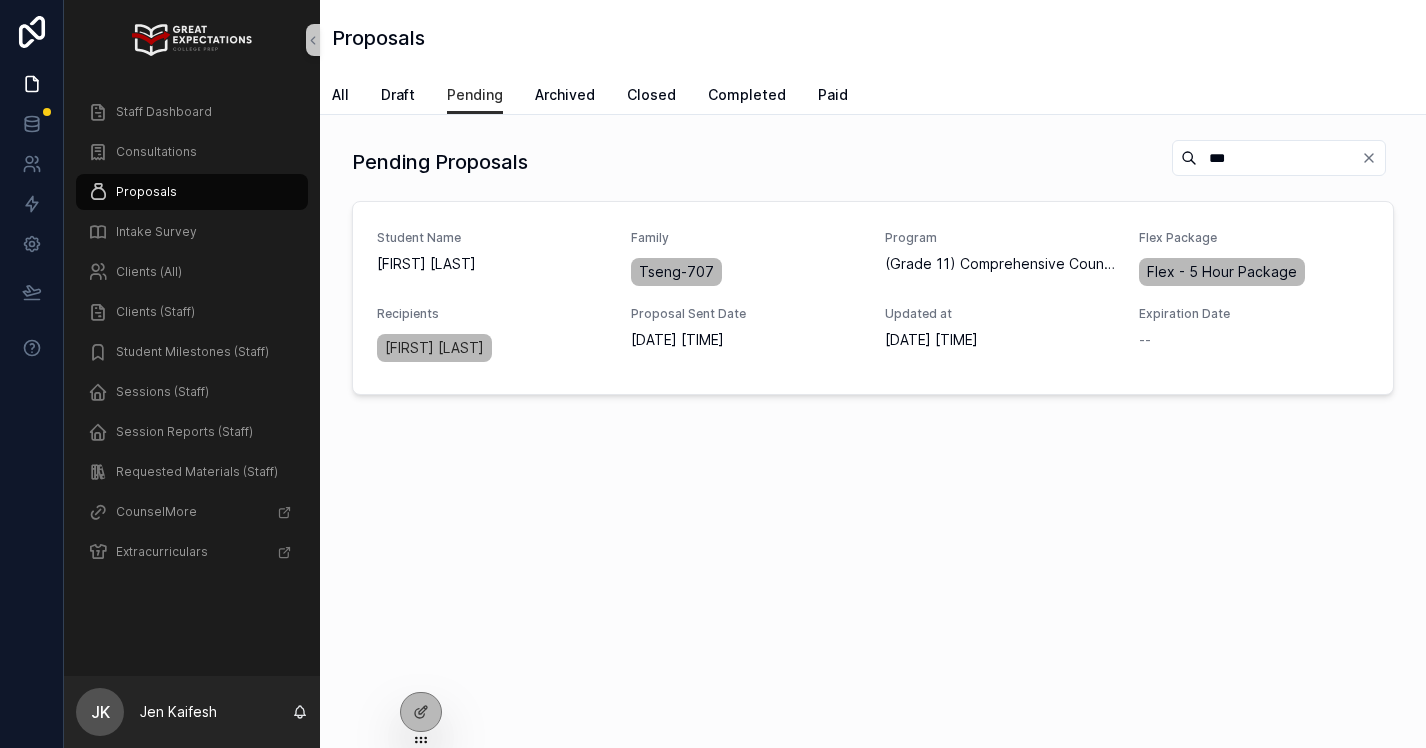 click on "***" at bounding box center (1279, 158) 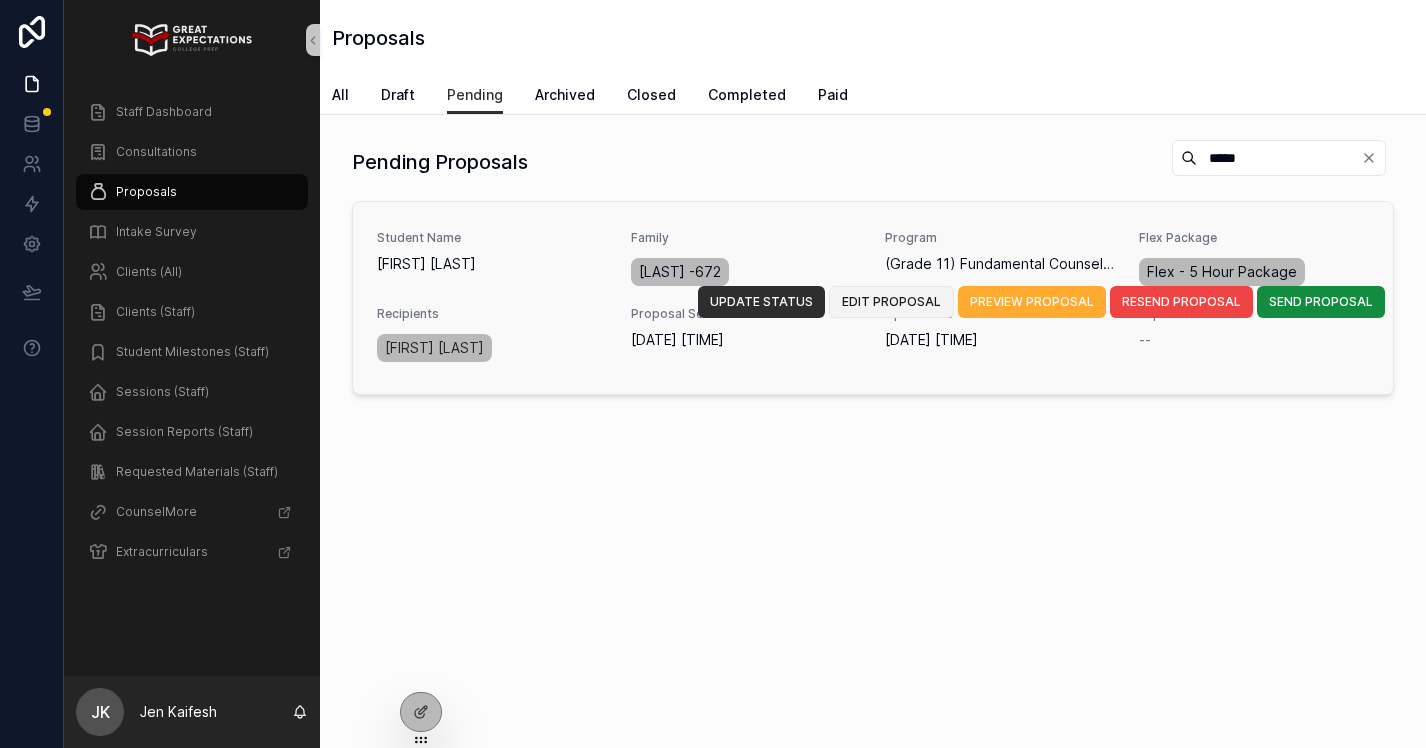click on "EDIT PROPOSAL" at bounding box center (891, 302) 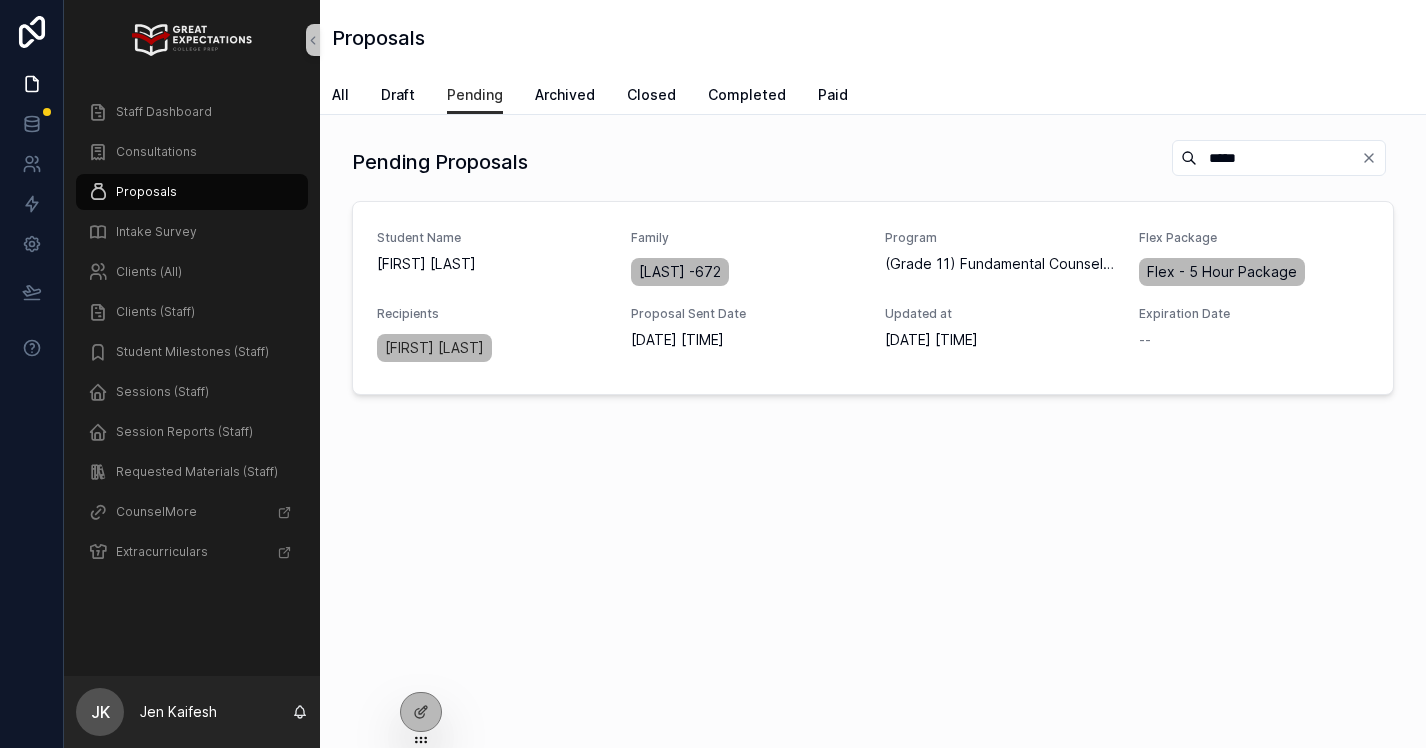 click on "*****" at bounding box center [1279, 158] 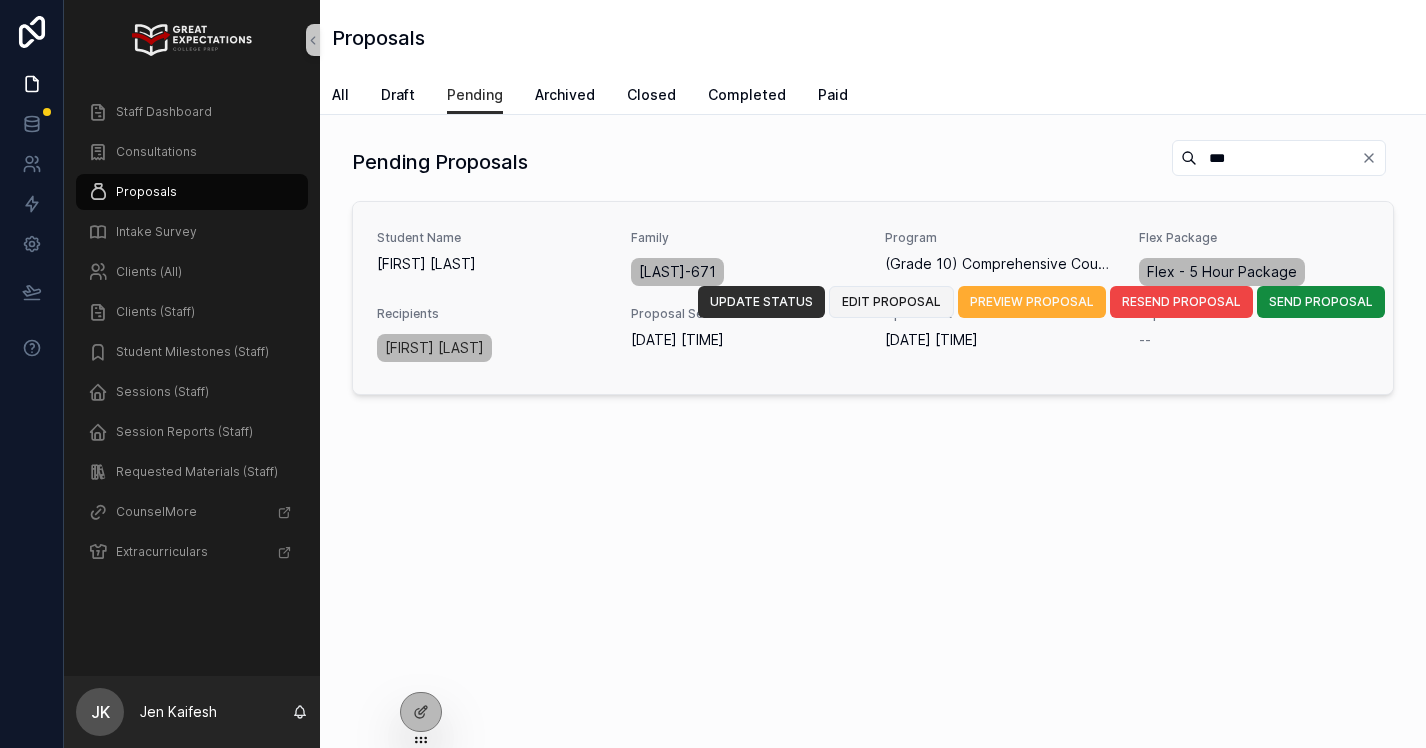 type on "***" 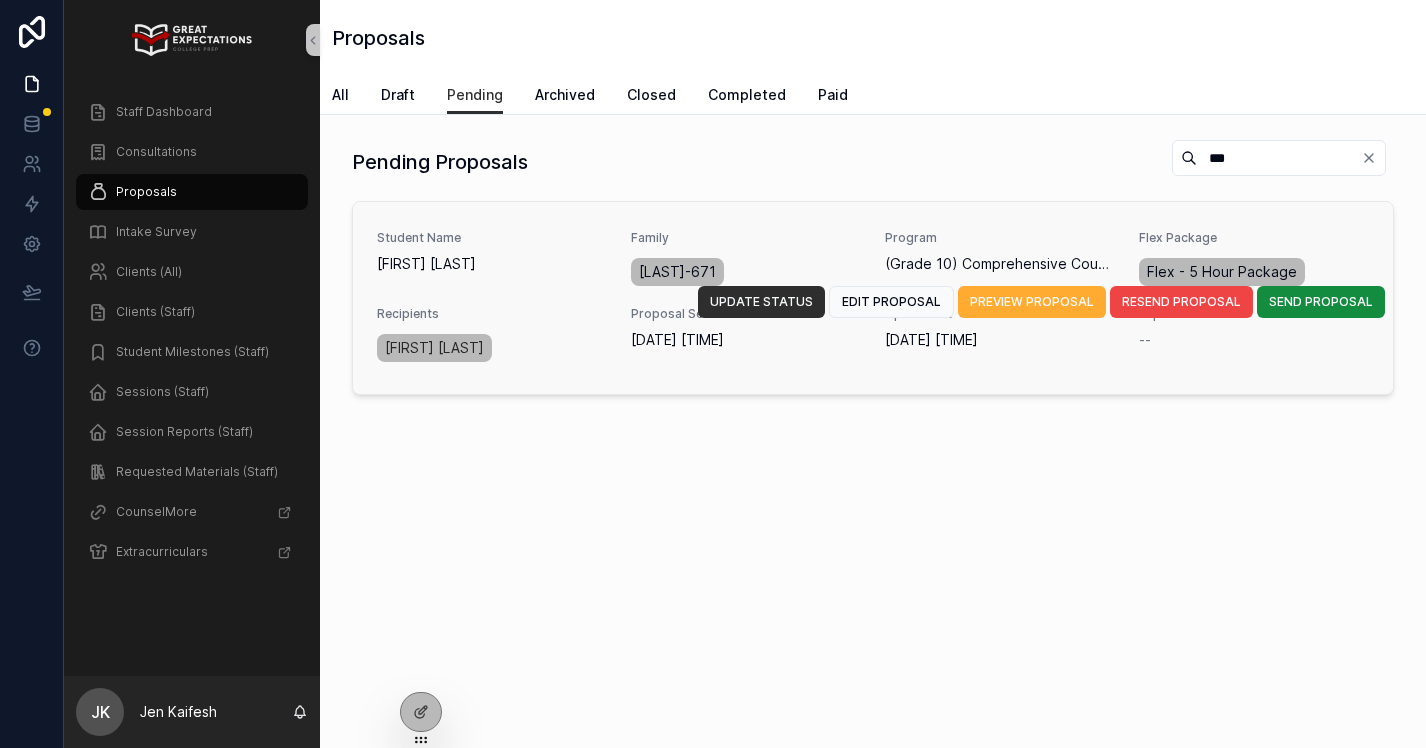click 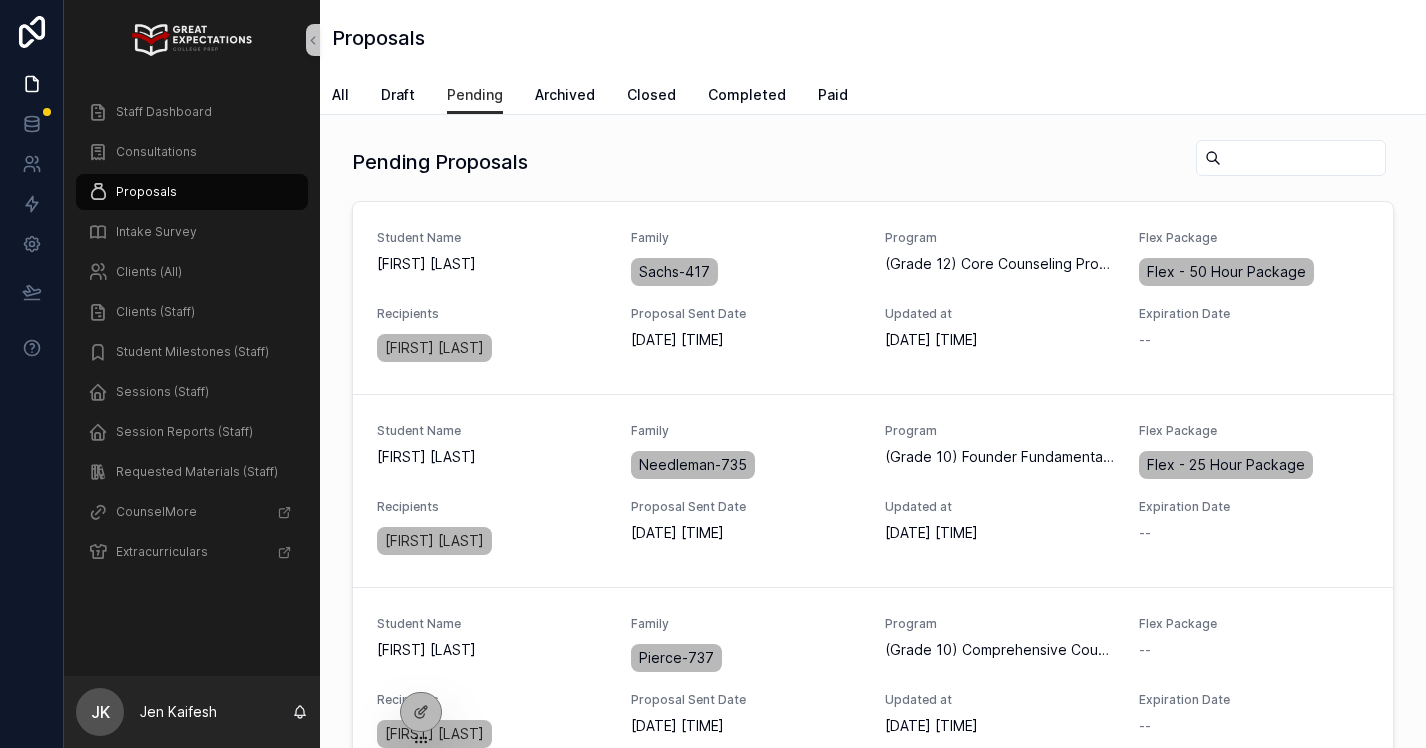 click at bounding box center [1303, 158] 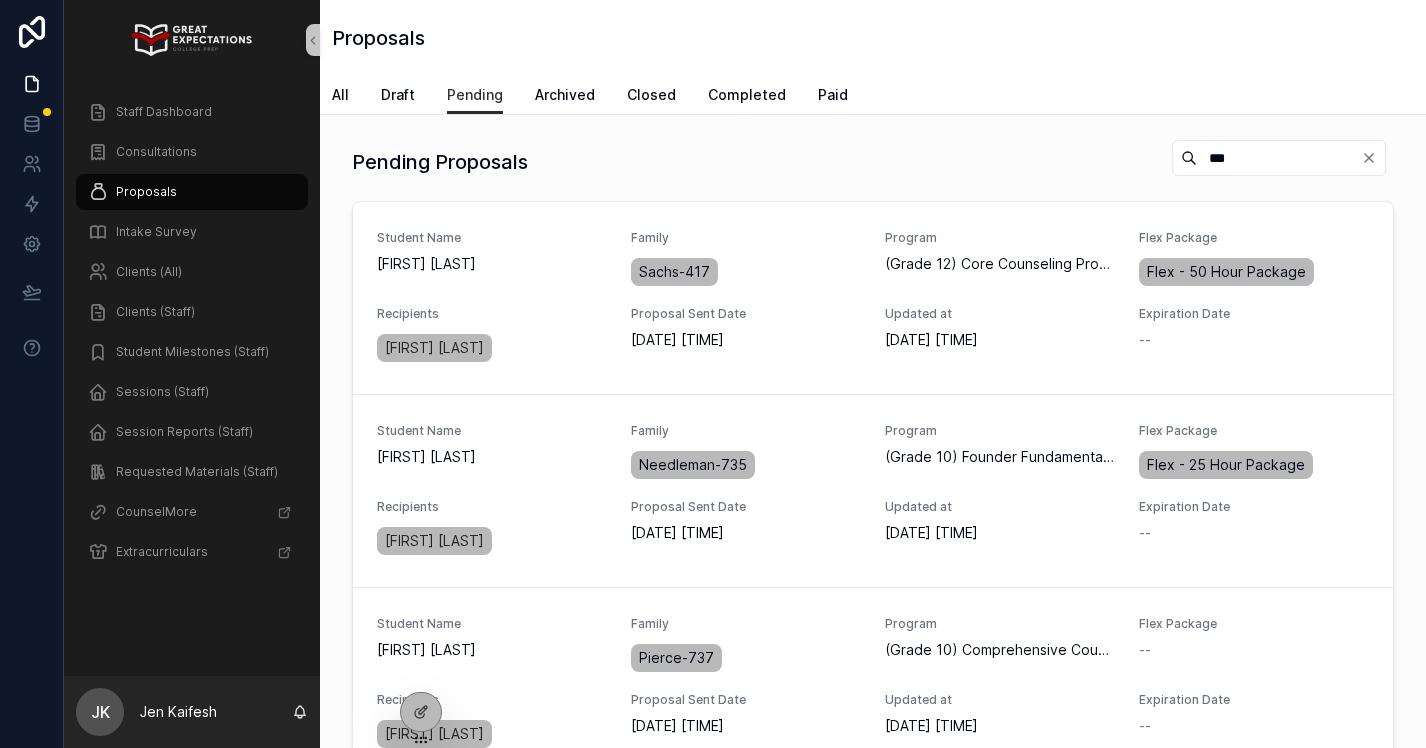 type on "****" 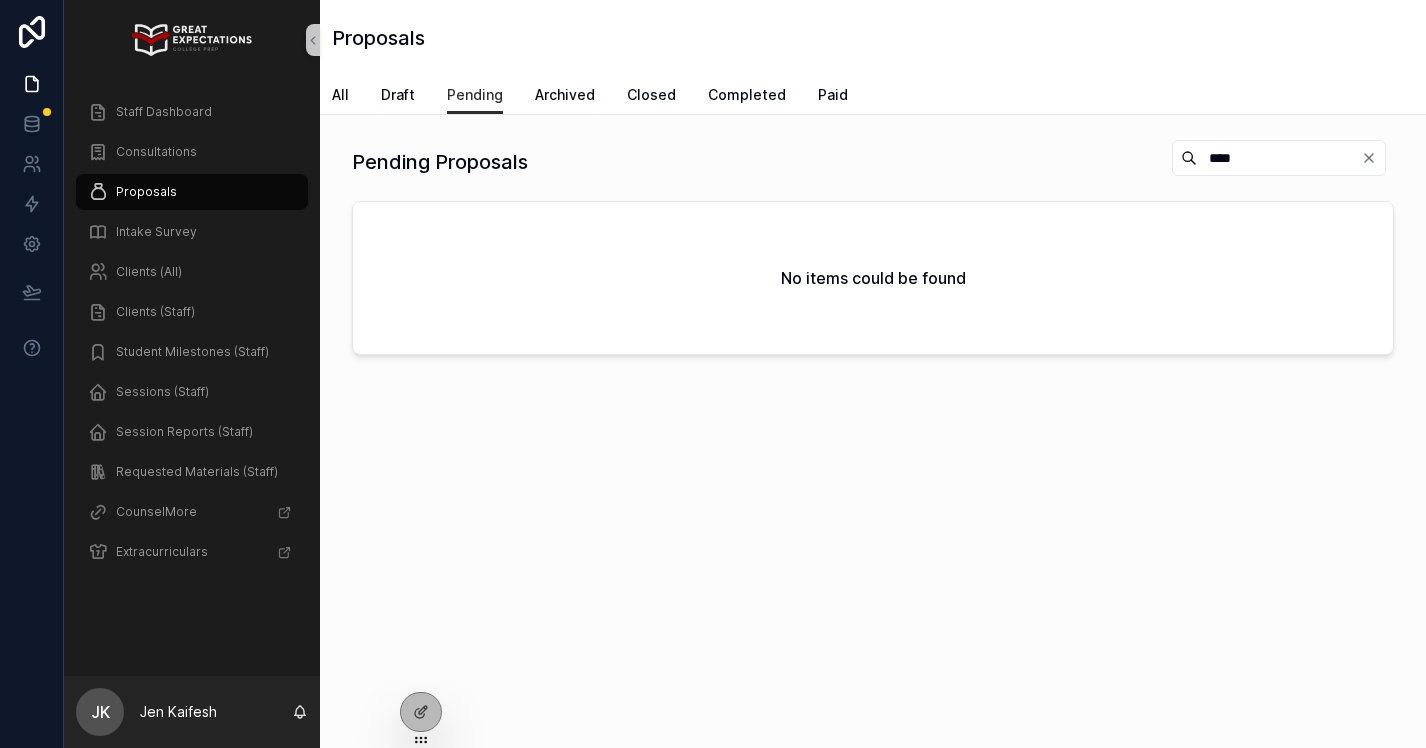 click on "****" at bounding box center (1279, 158) 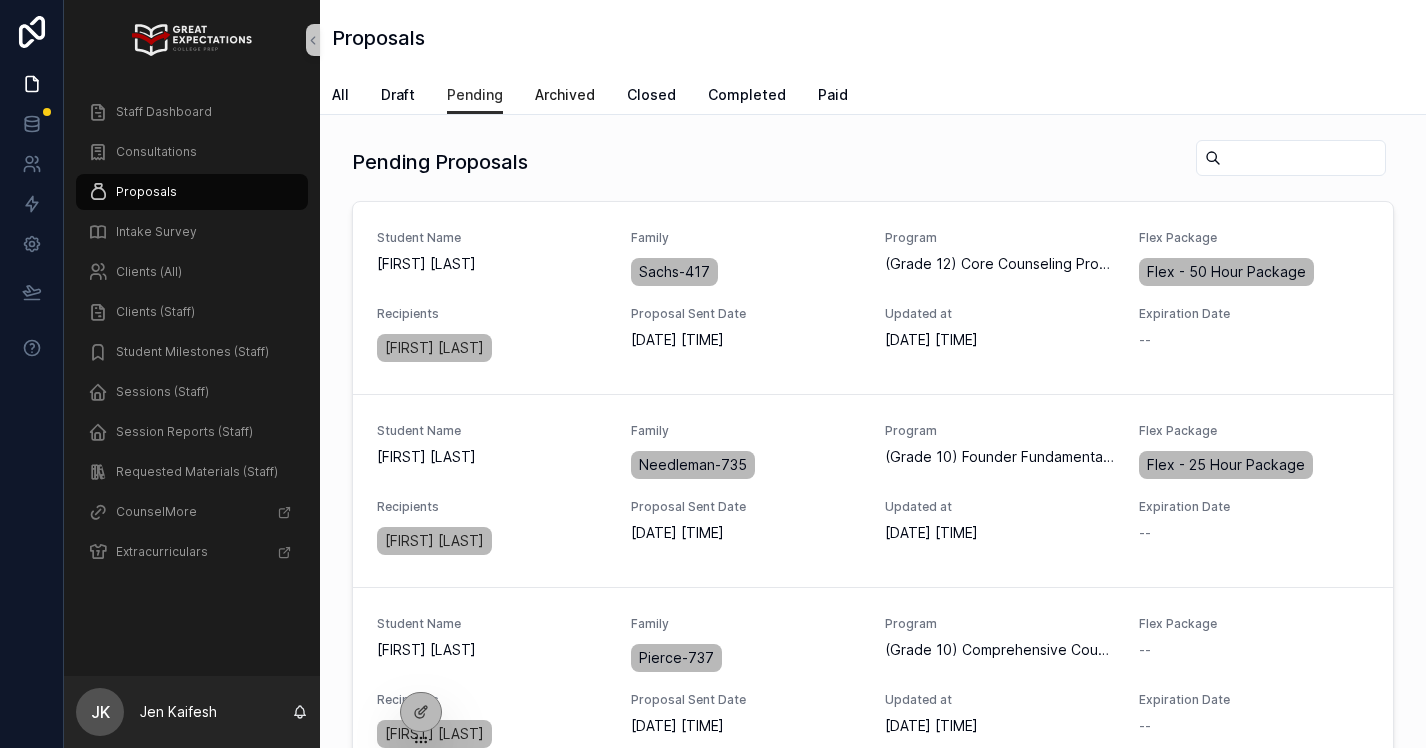 click on "Archived" at bounding box center (565, 95) 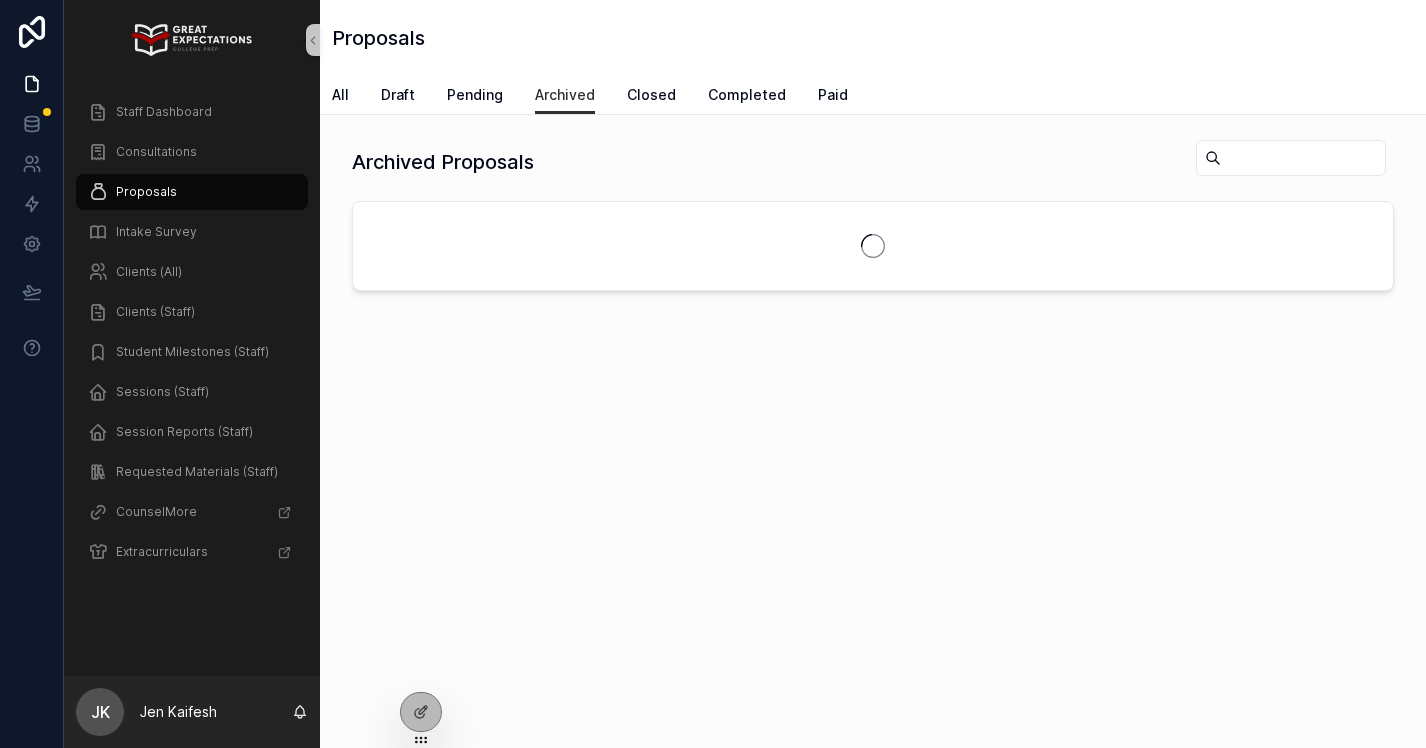 click at bounding box center [1303, 158] 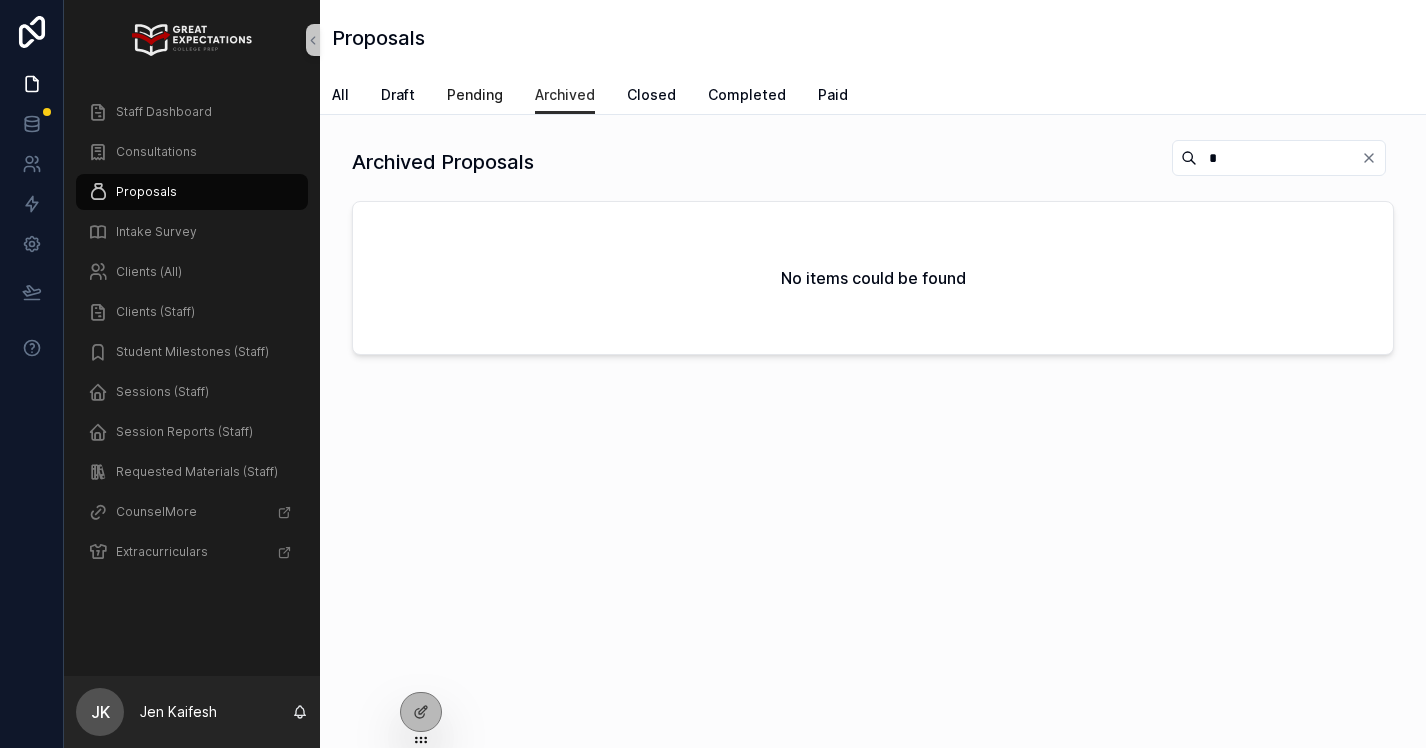 type on "*" 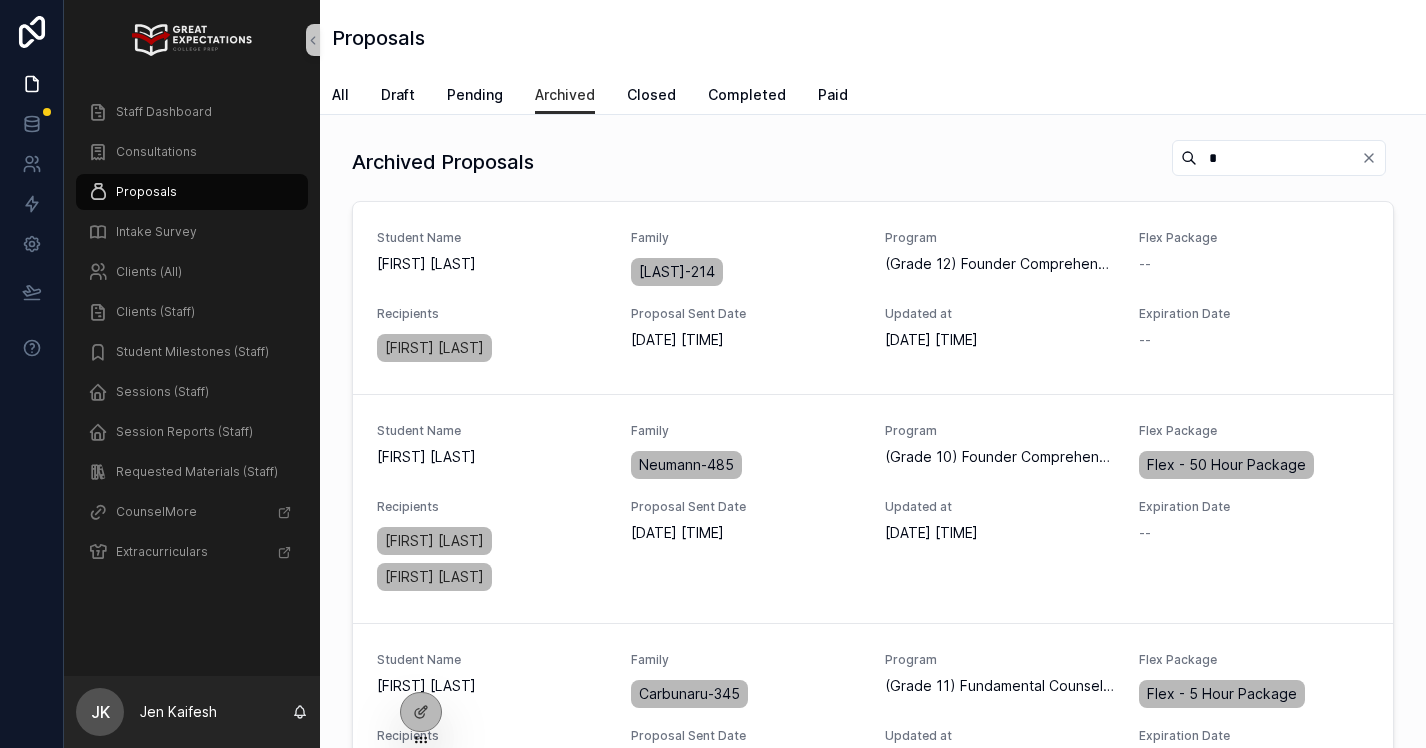 click on "*" at bounding box center (1279, 158) 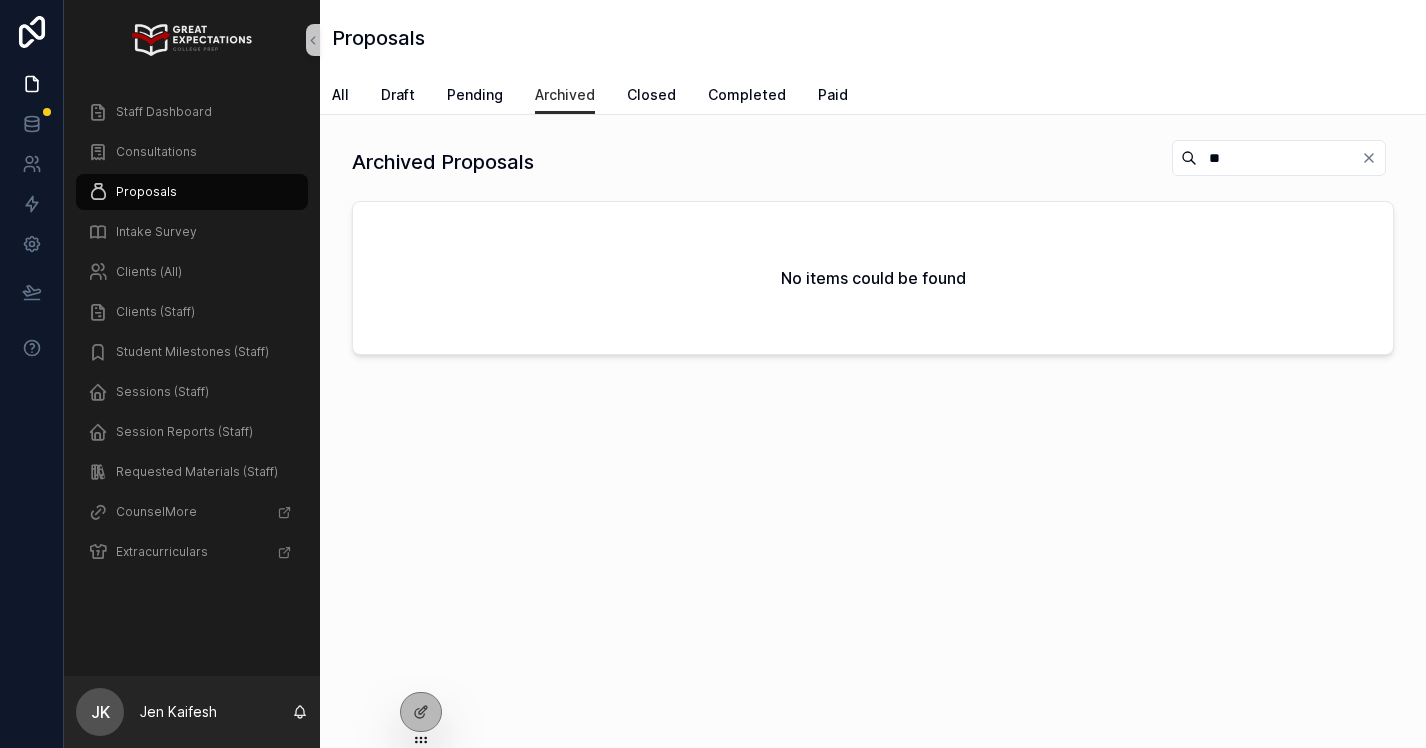 type on "**" 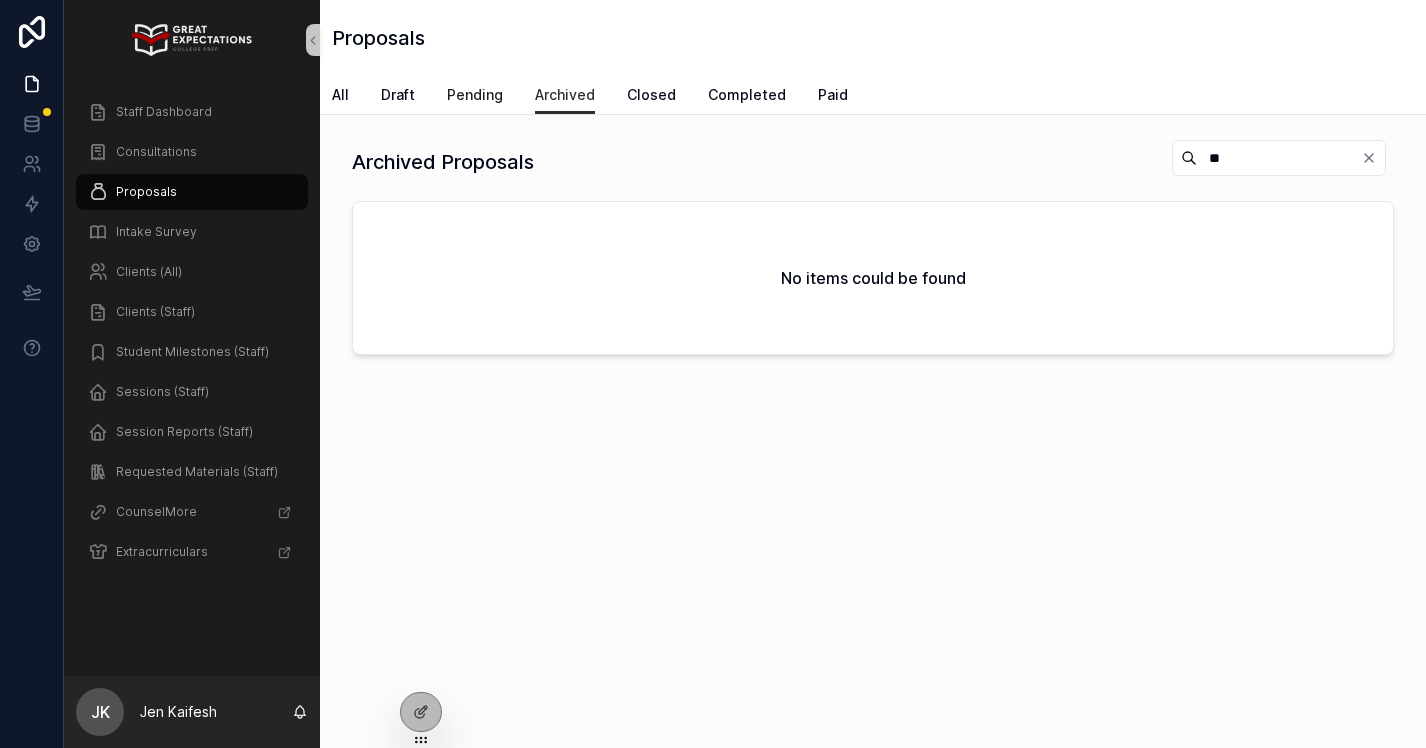 click on "Pending" at bounding box center [475, 95] 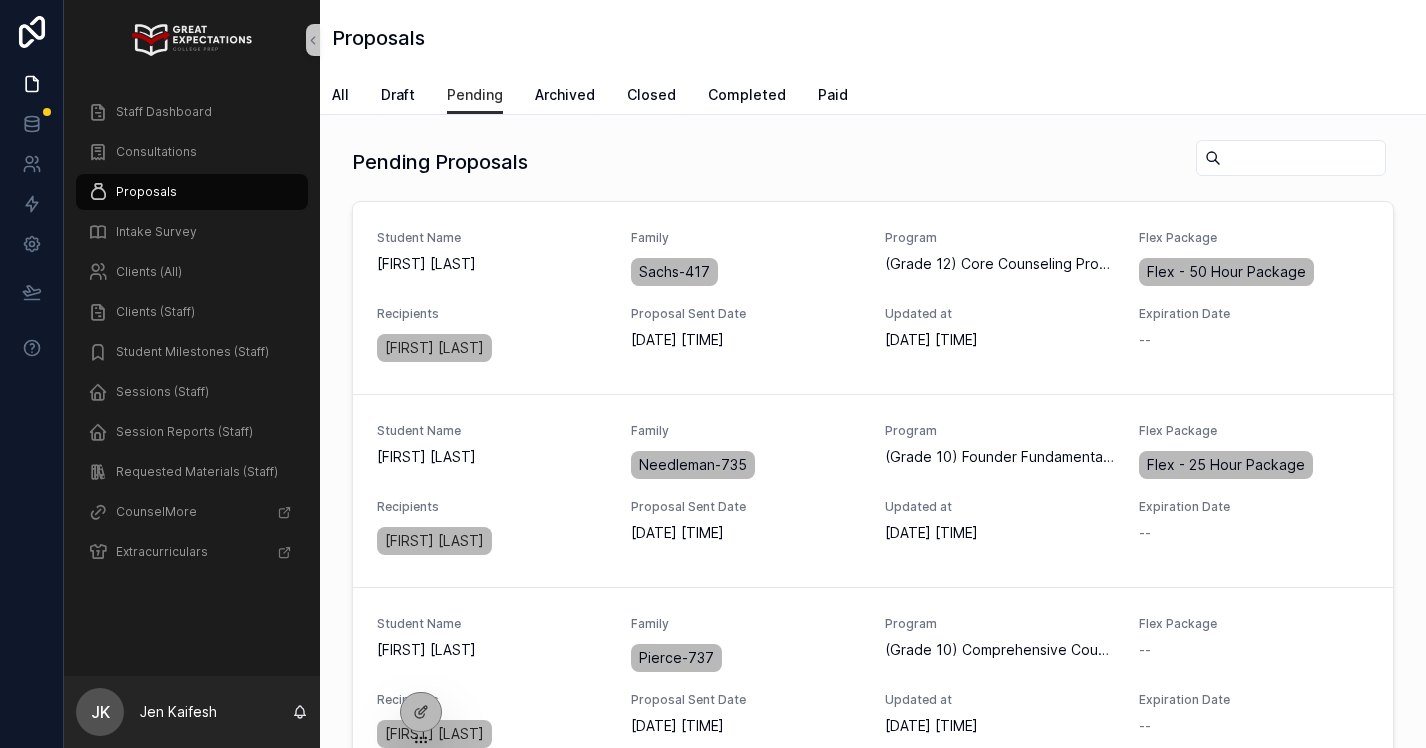 drag, startPoint x: 1320, startPoint y: 163, endPoint x: 1307, endPoint y: 141, distance: 25.553865 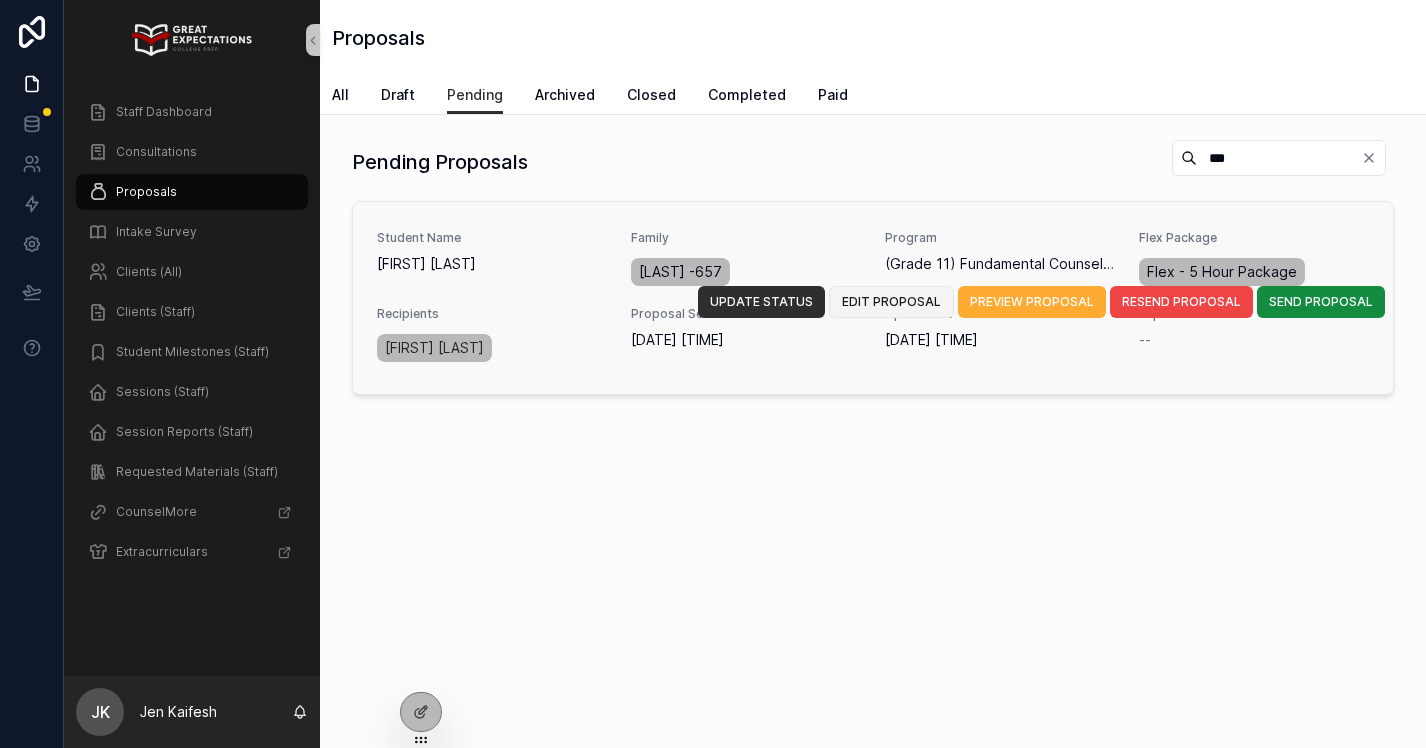 click on "EDIT PROPOSAL" at bounding box center [891, 302] 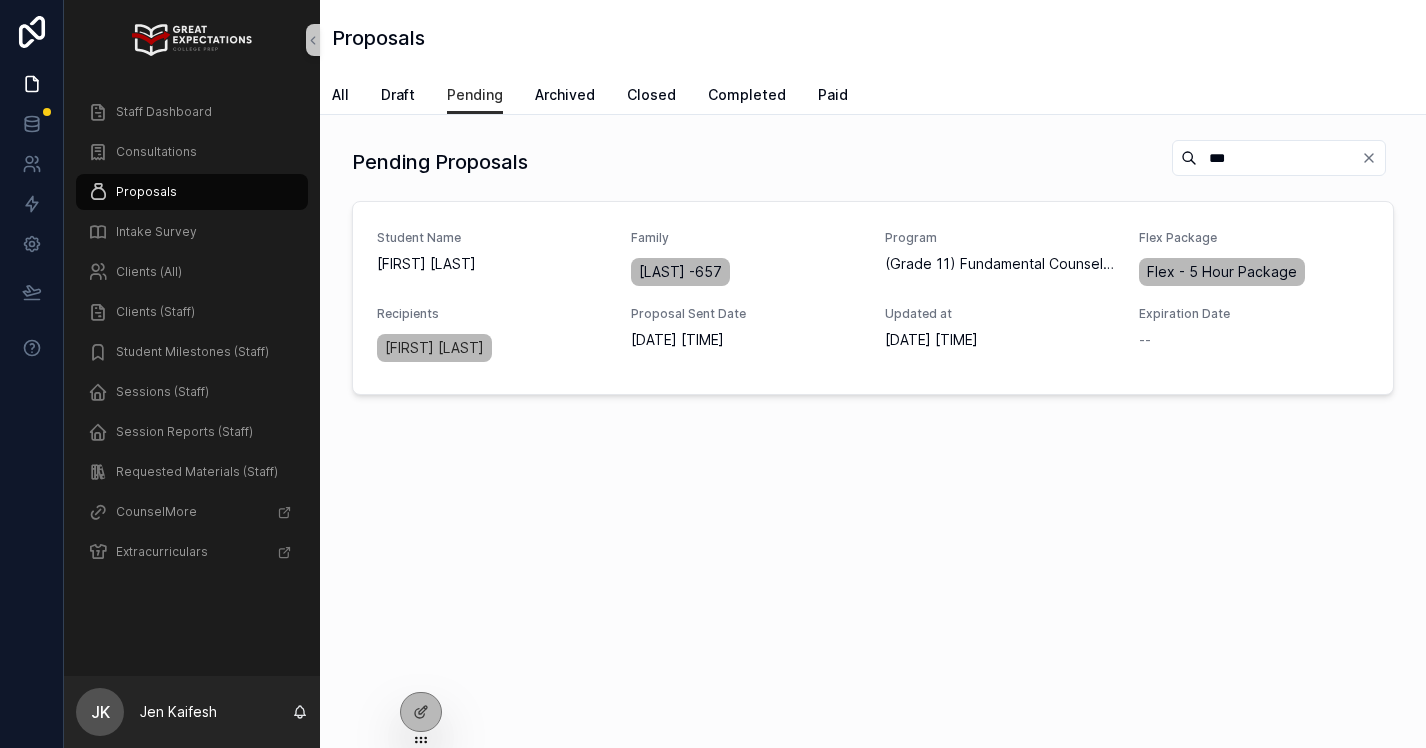 click on "***" at bounding box center (1279, 158) 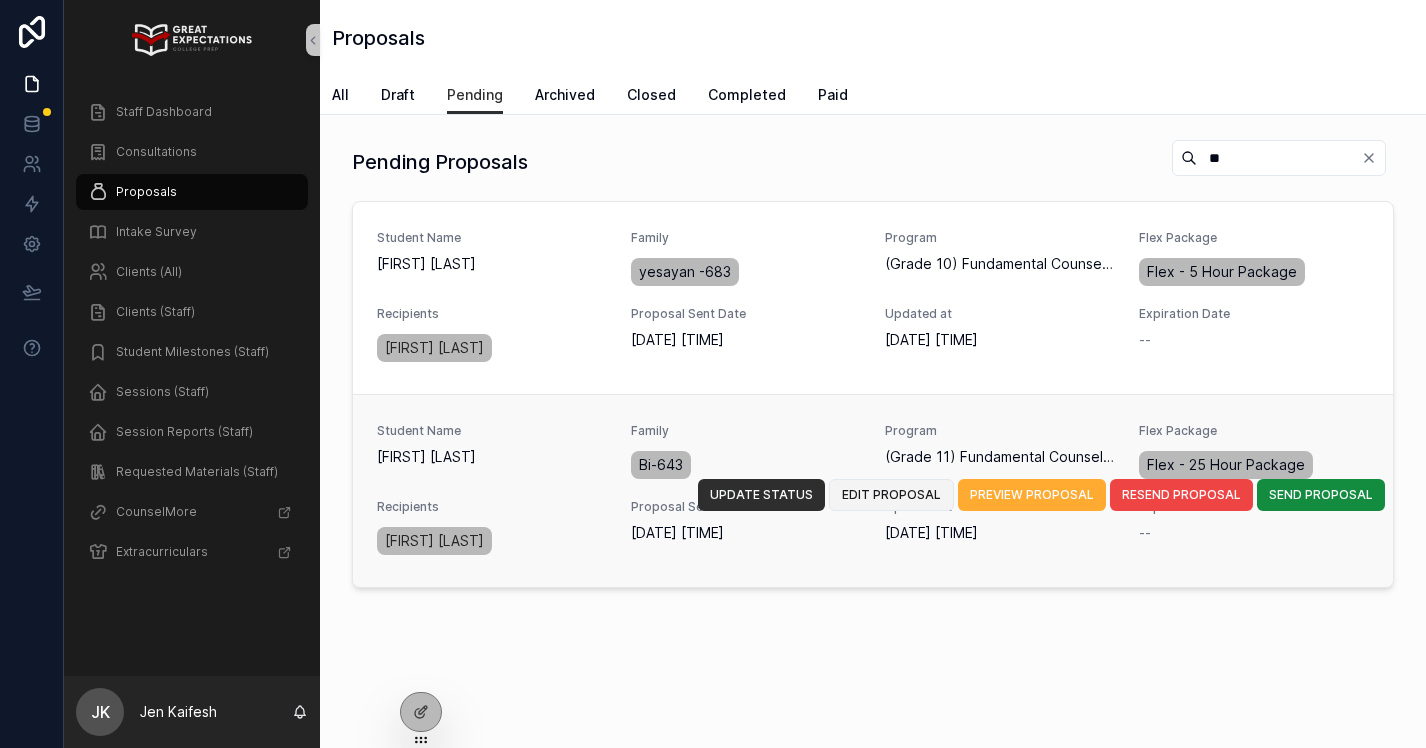 type on "**" 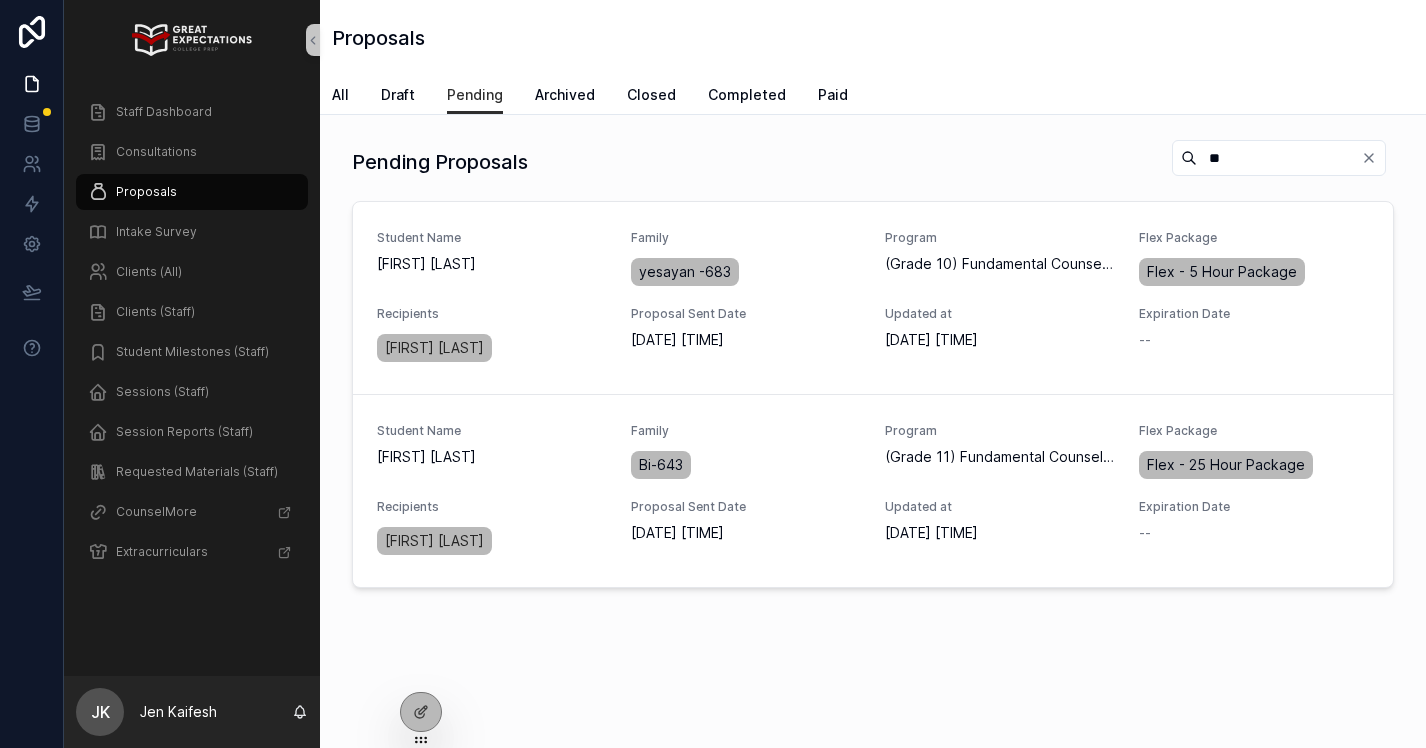 click 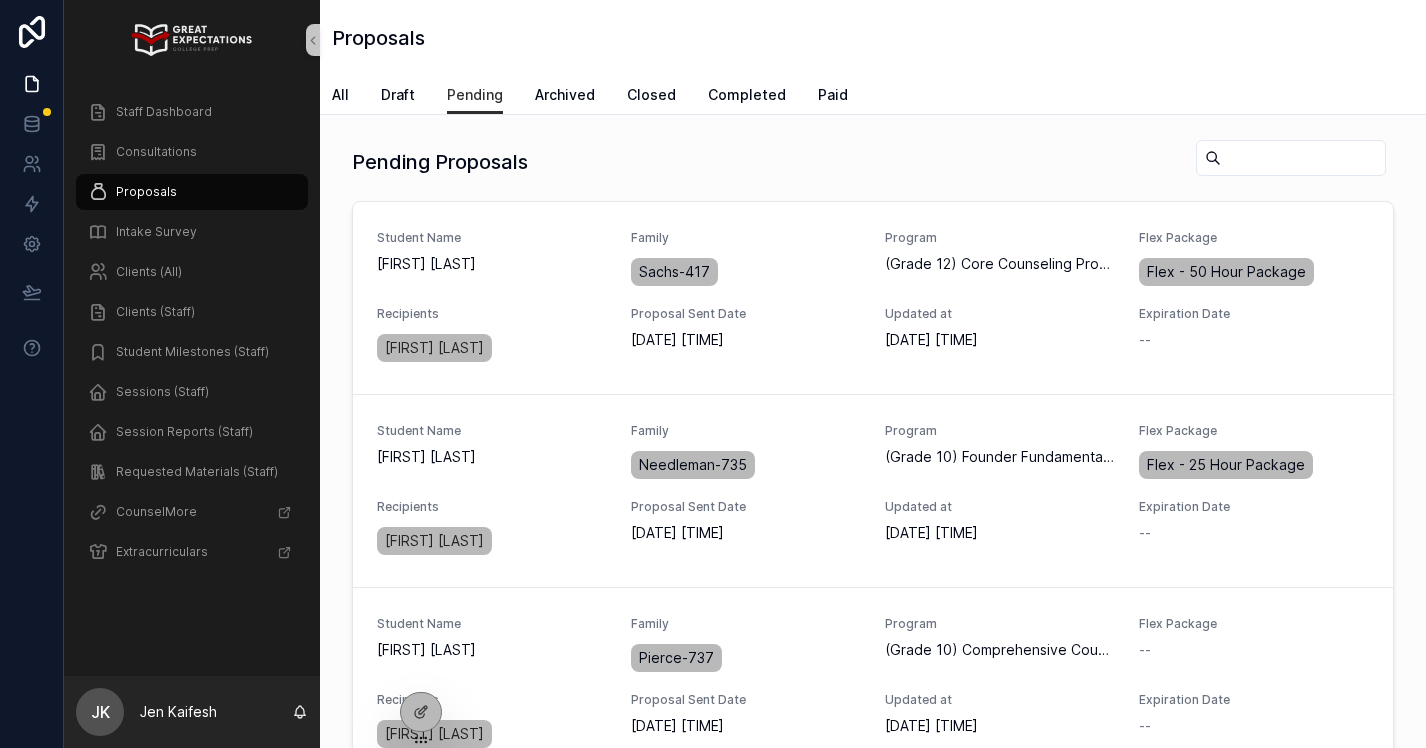 click at bounding box center (1303, 158) 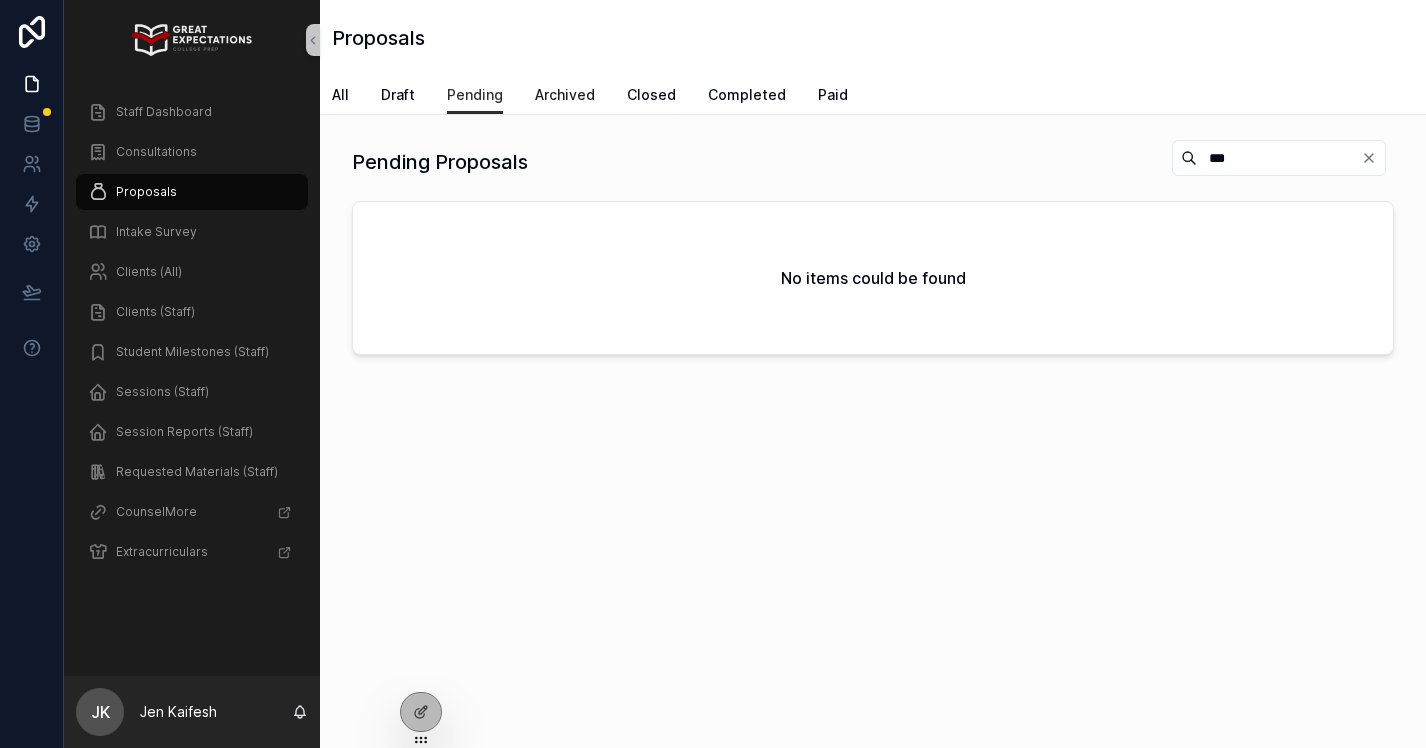 type on "***" 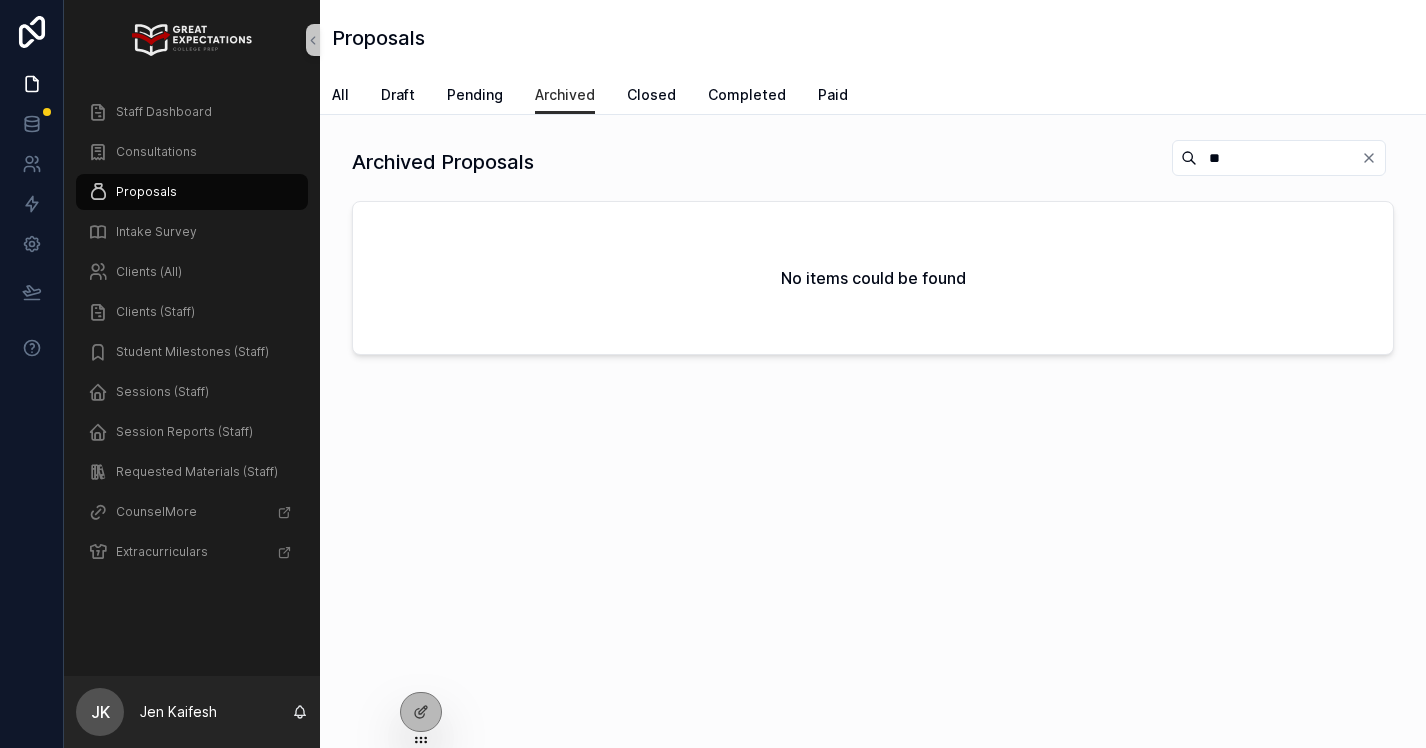 click on "**" at bounding box center (1279, 158) 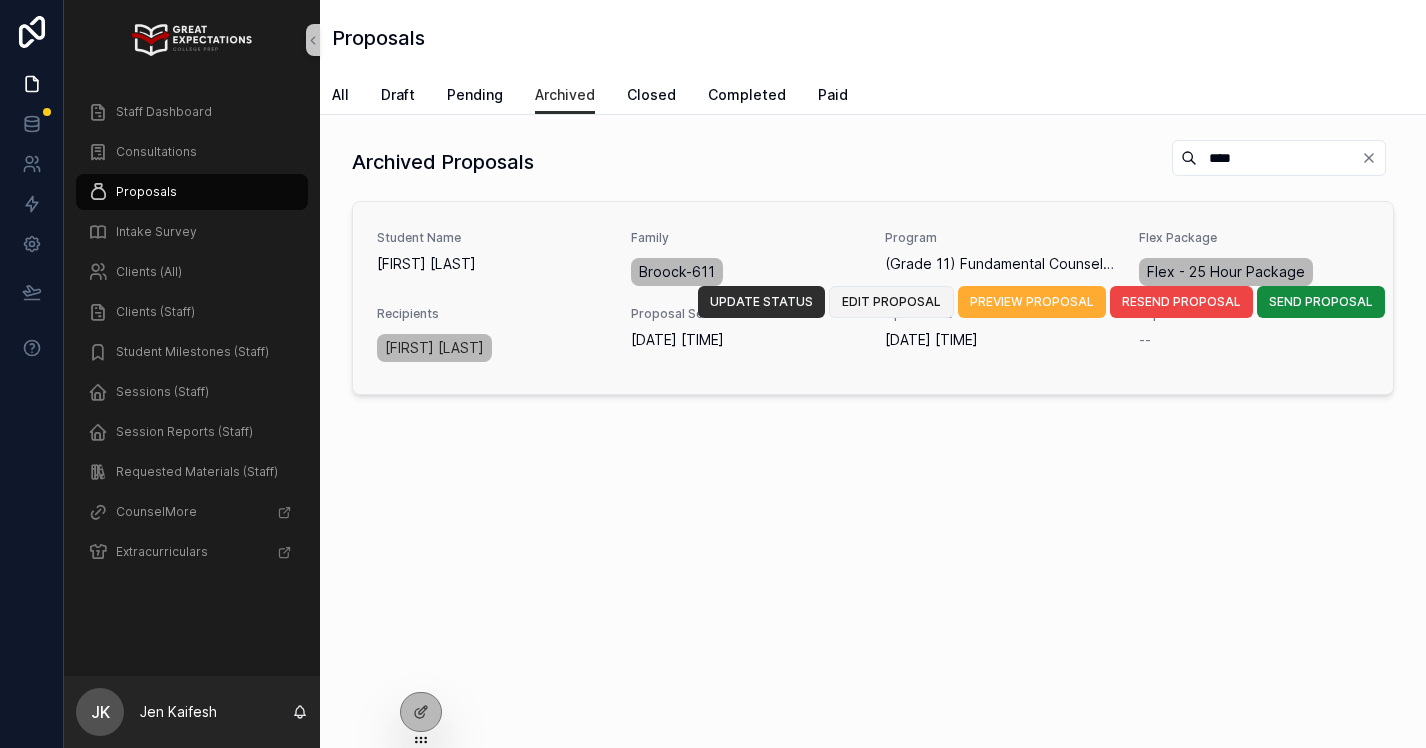 type on "****" 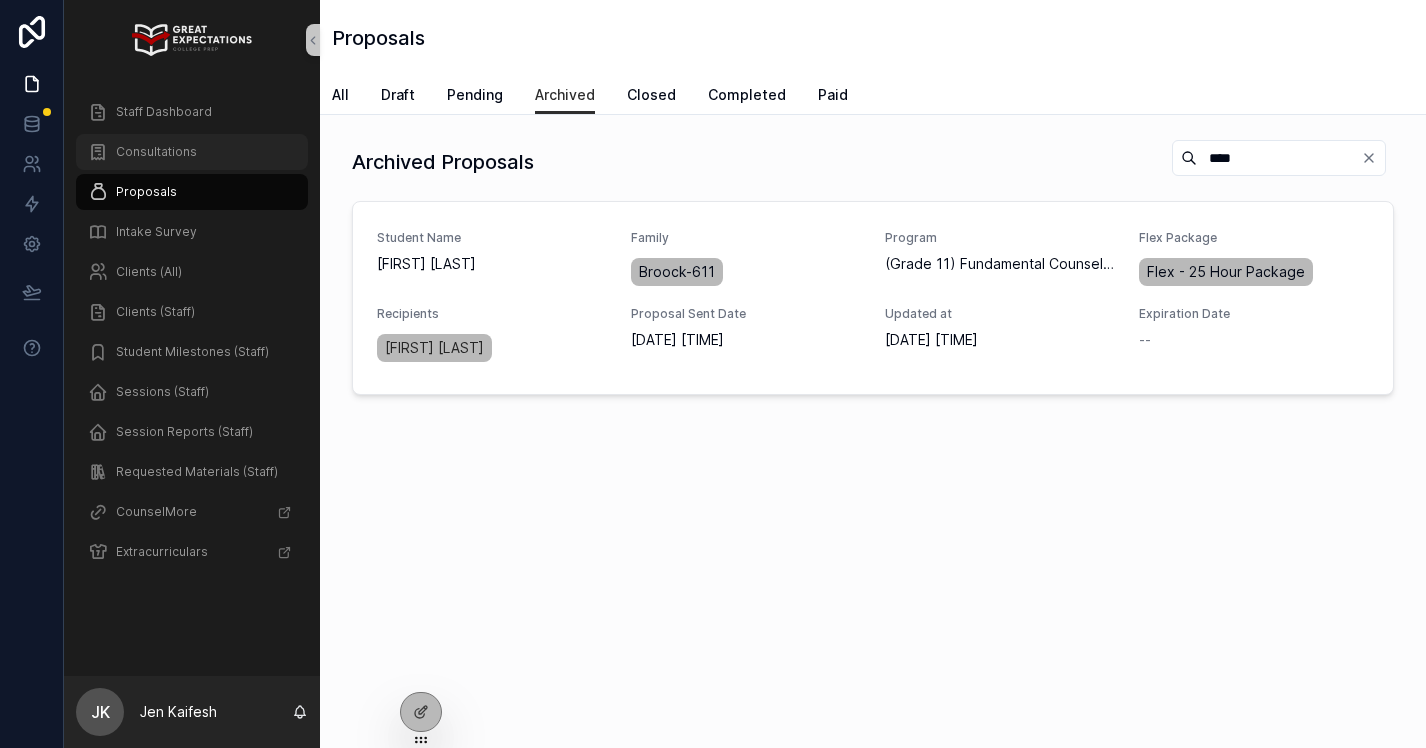 click on "Consultations" at bounding box center [192, 152] 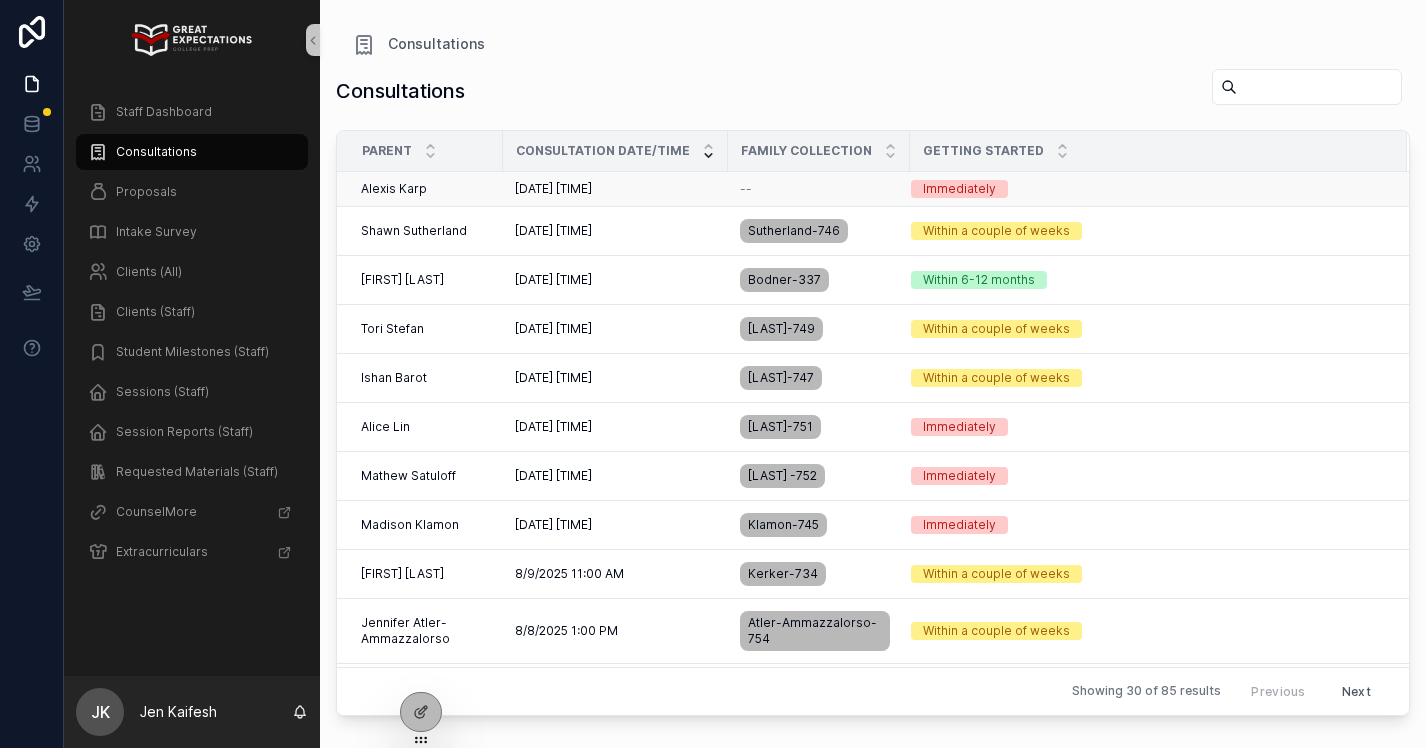 click on "[DATE] [TIME]" at bounding box center [553, 189] 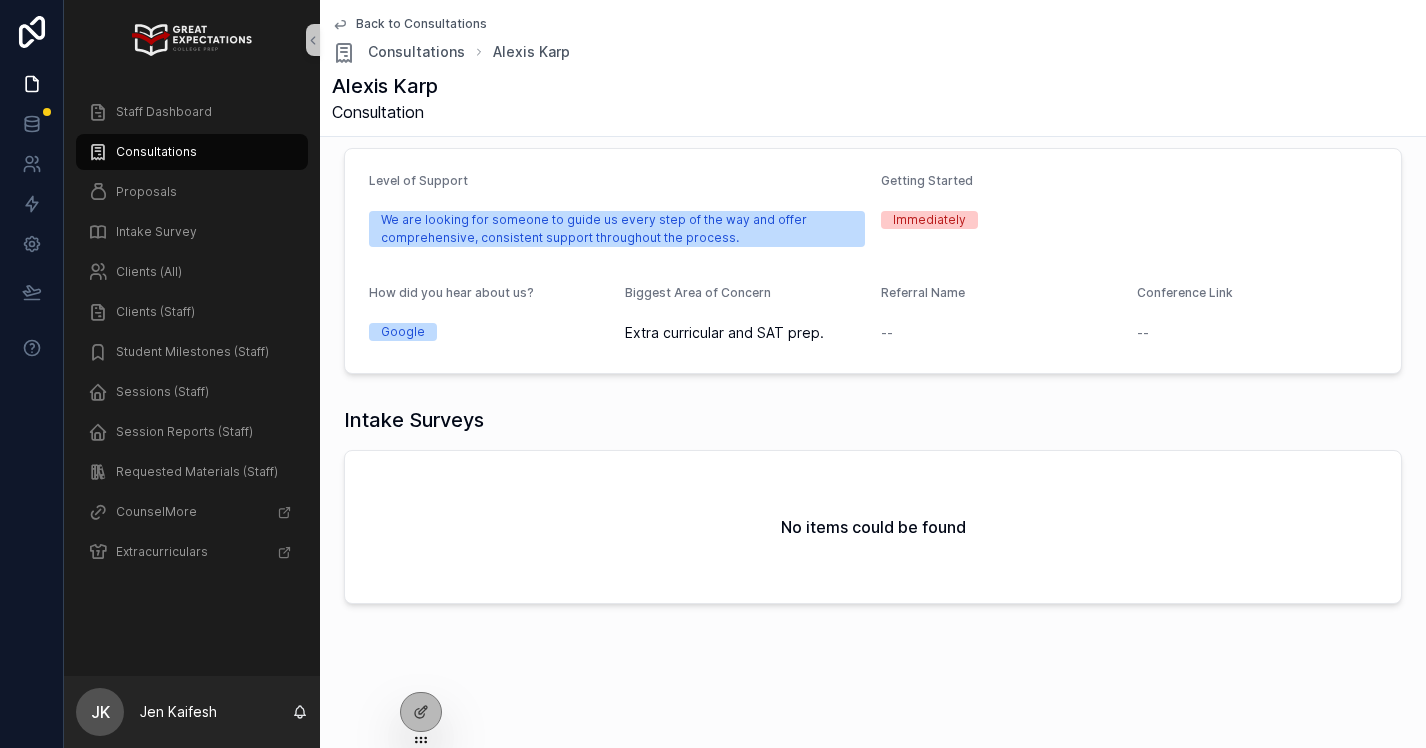 scroll, scrollTop: 0, scrollLeft: 0, axis: both 